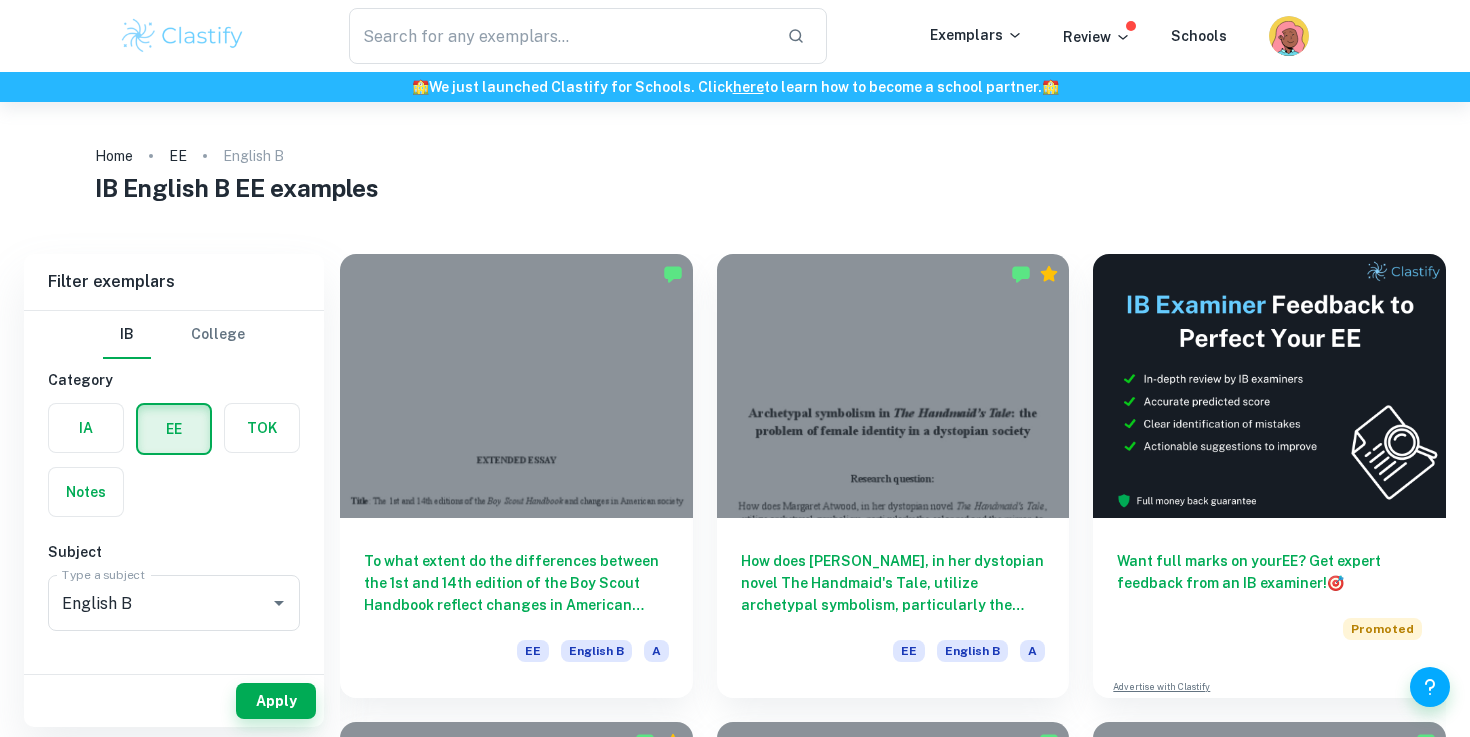 scroll, scrollTop: 0, scrollLeft: 0, axis: both 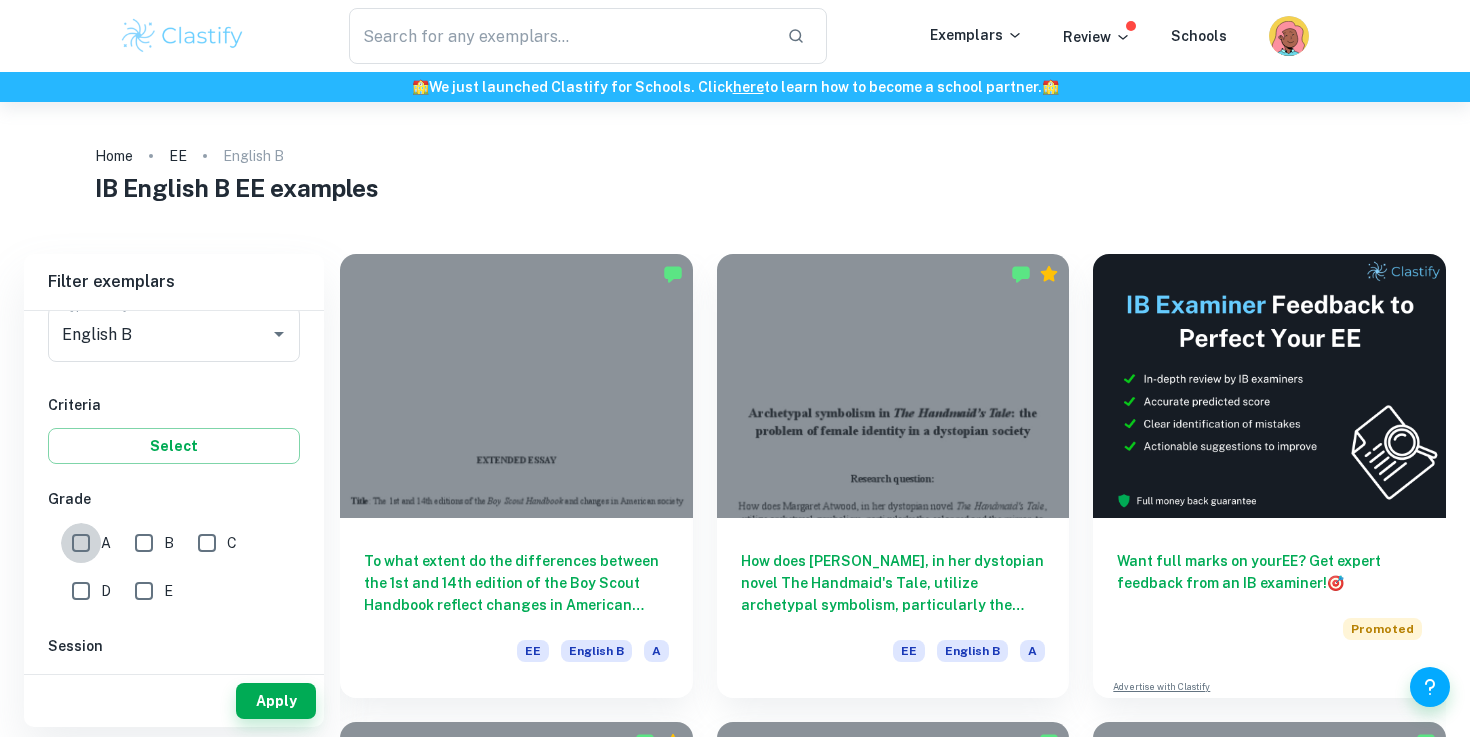 click on "A" at bounding box center [81, 543] 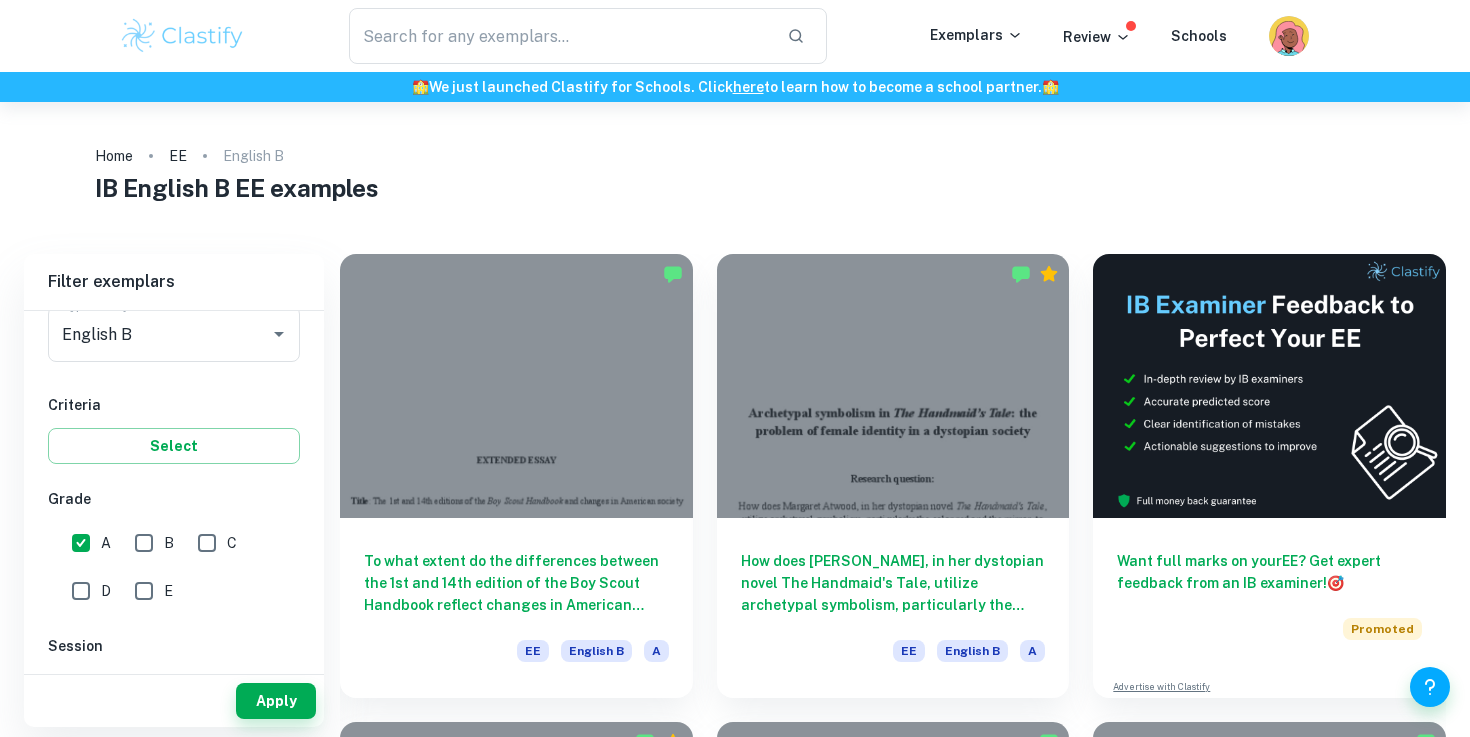 click on "B" at bounding box center [144, 543] 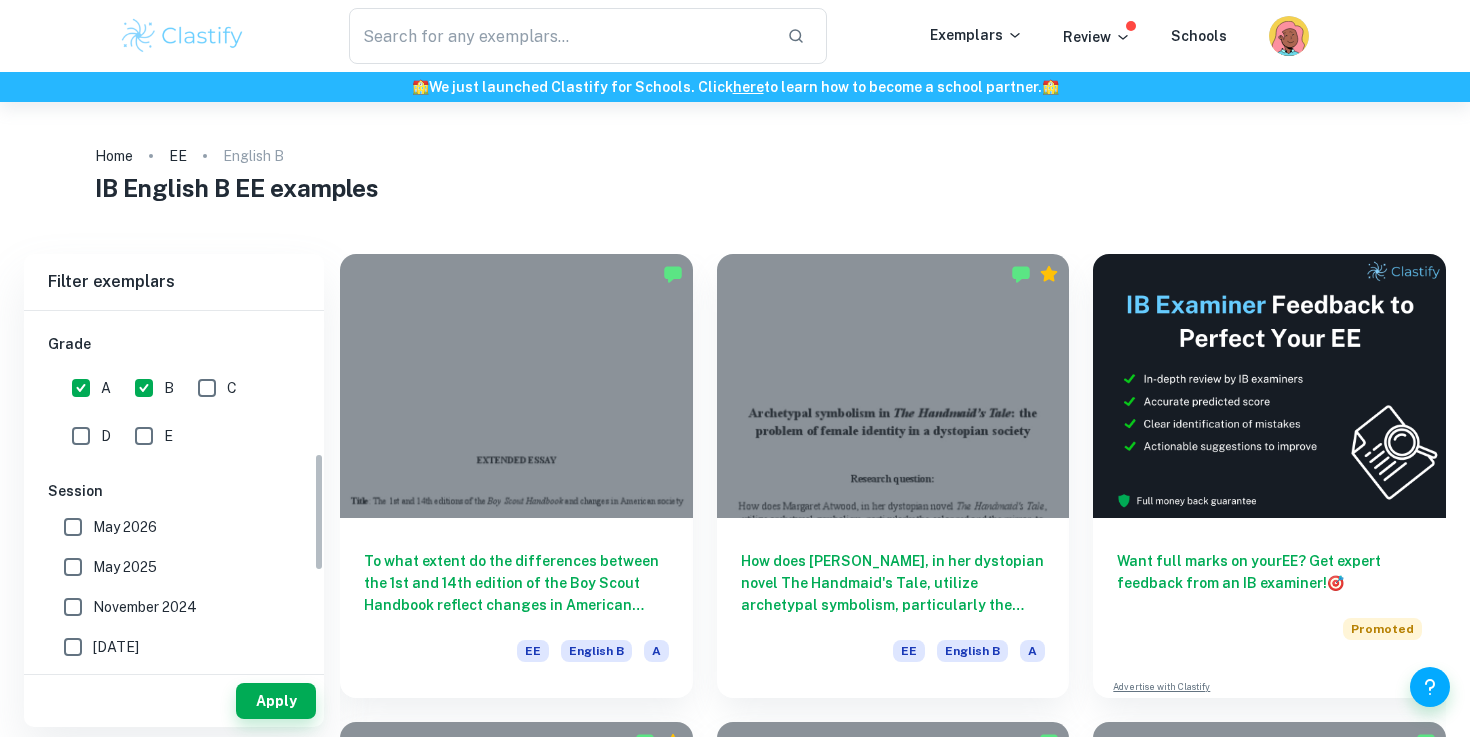 scroll, scrollTop: 425, scrollLeft: 0, axis: vertical 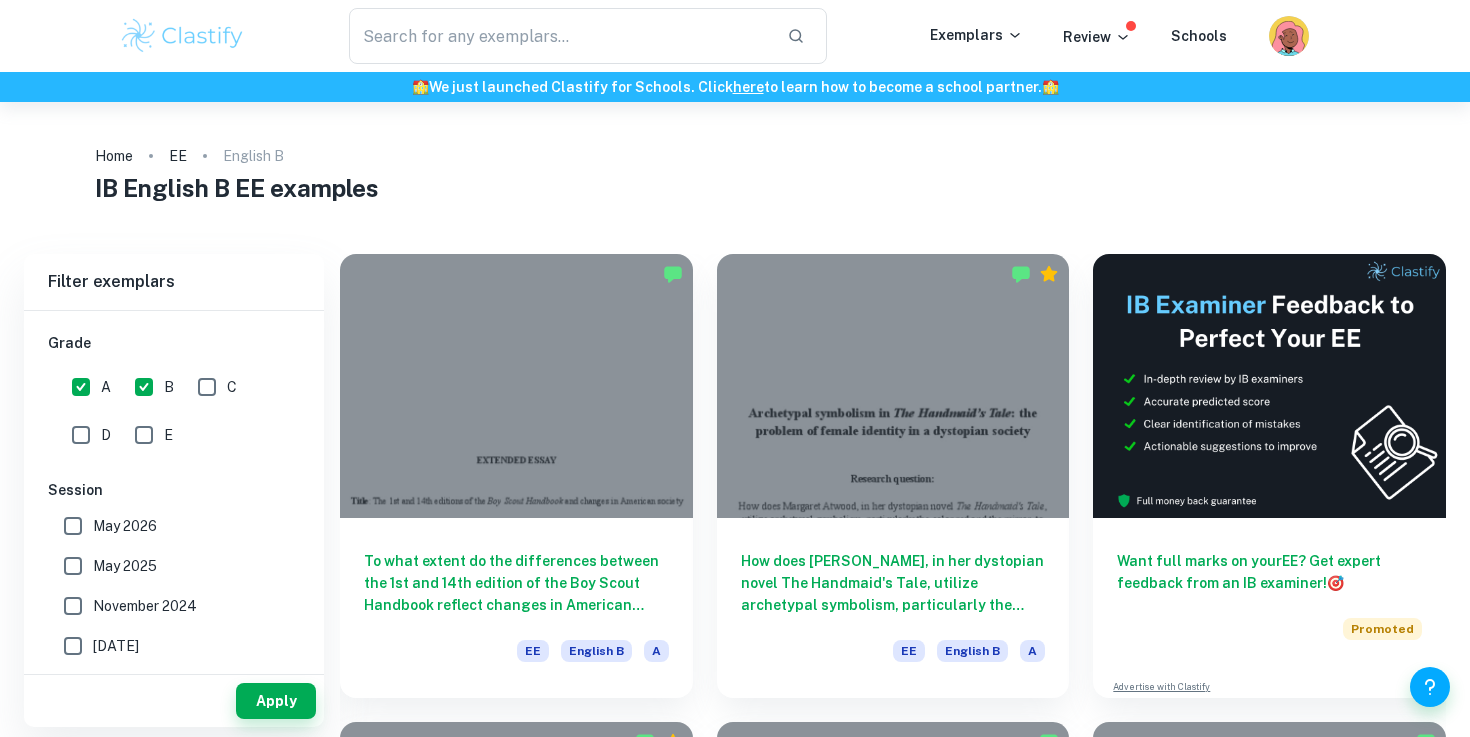 click on "May 2025" at bounding box center (73, 566) 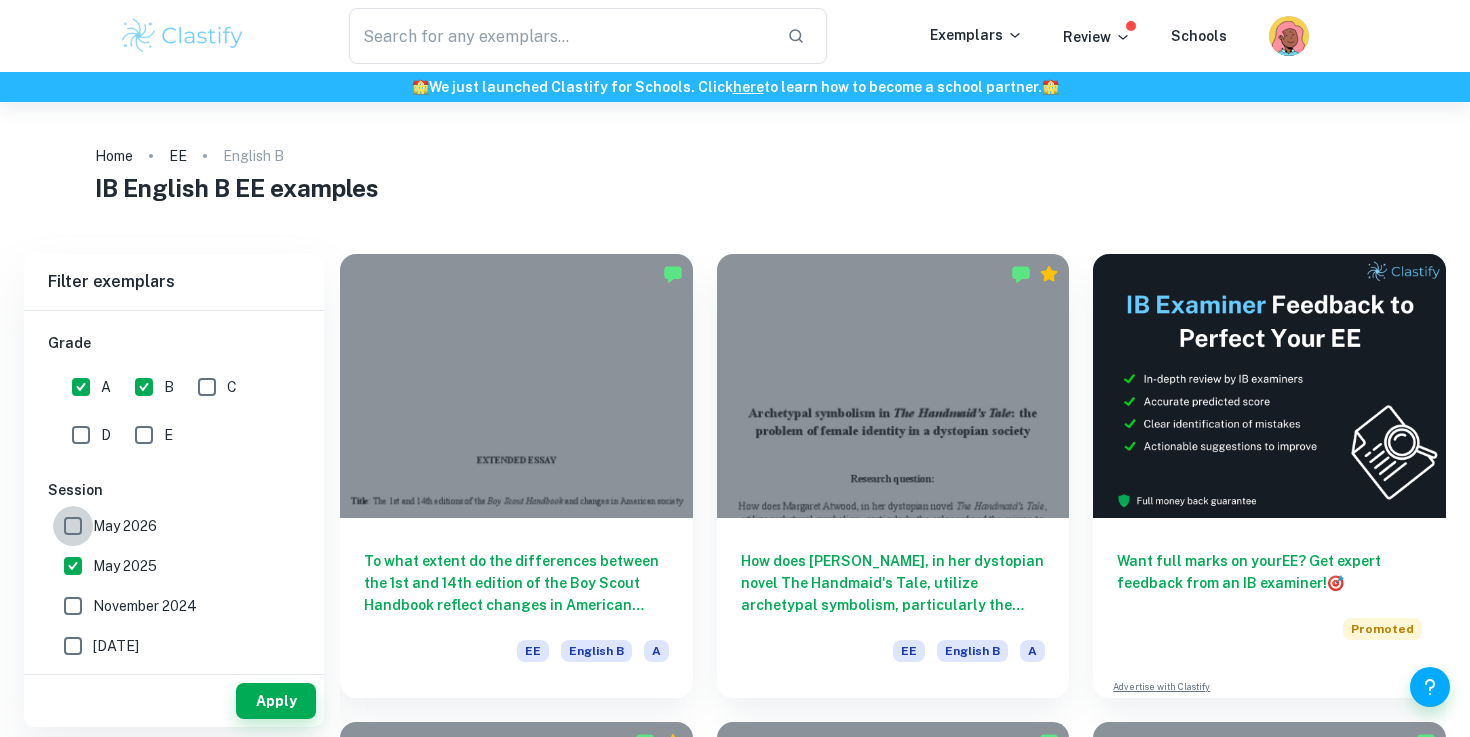 click on "May 2026" at bounding box center (73, 526) 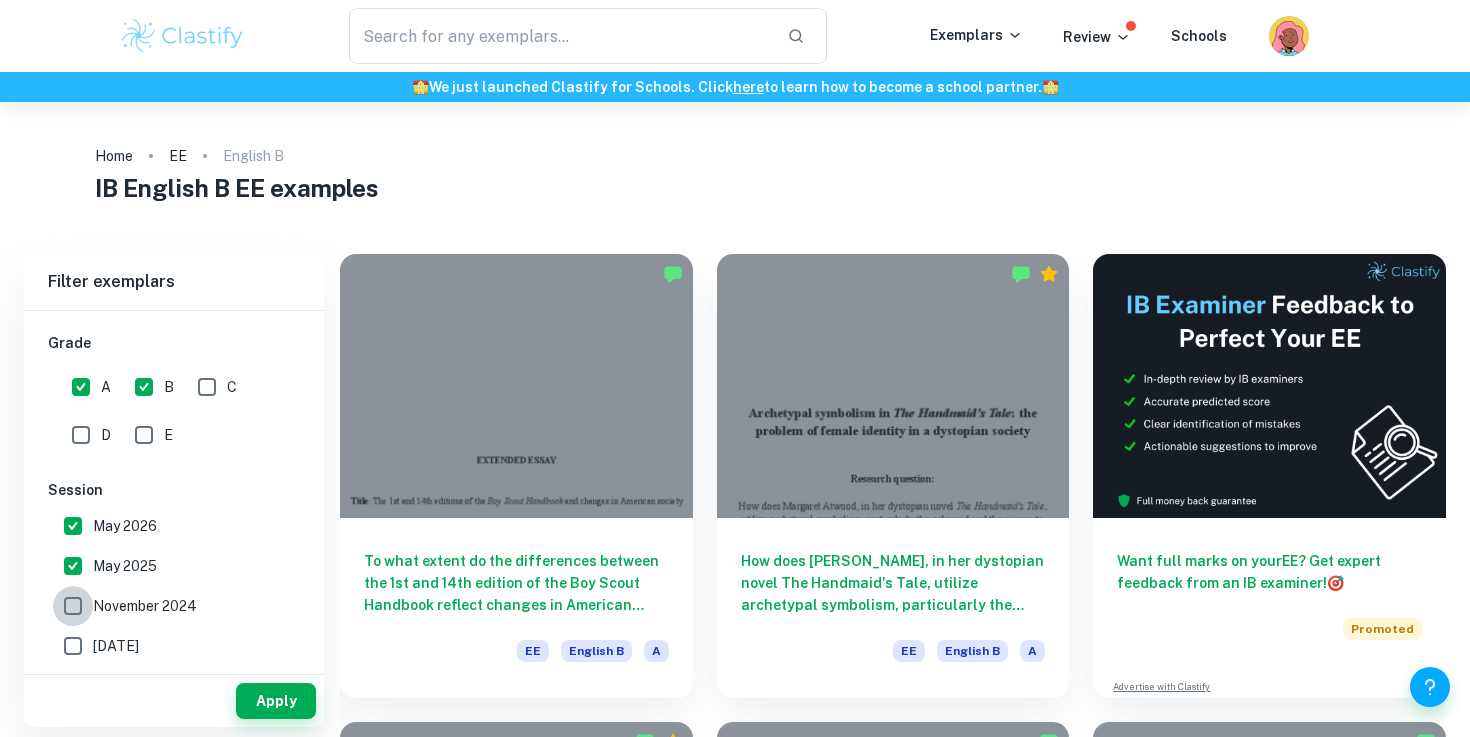 click on "November 2024" at bounding box center [73, 606] 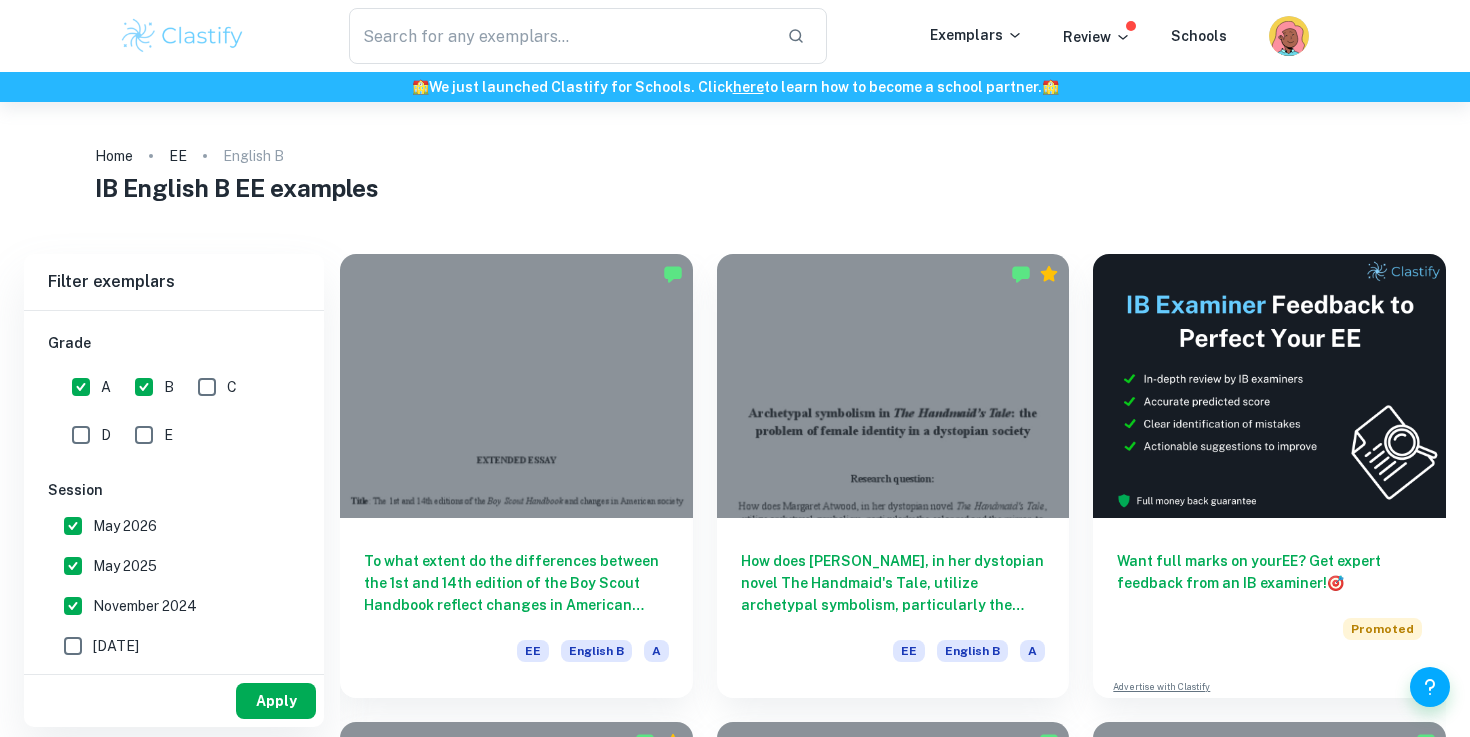 click on "Apply" at bounding box center [276, 701] 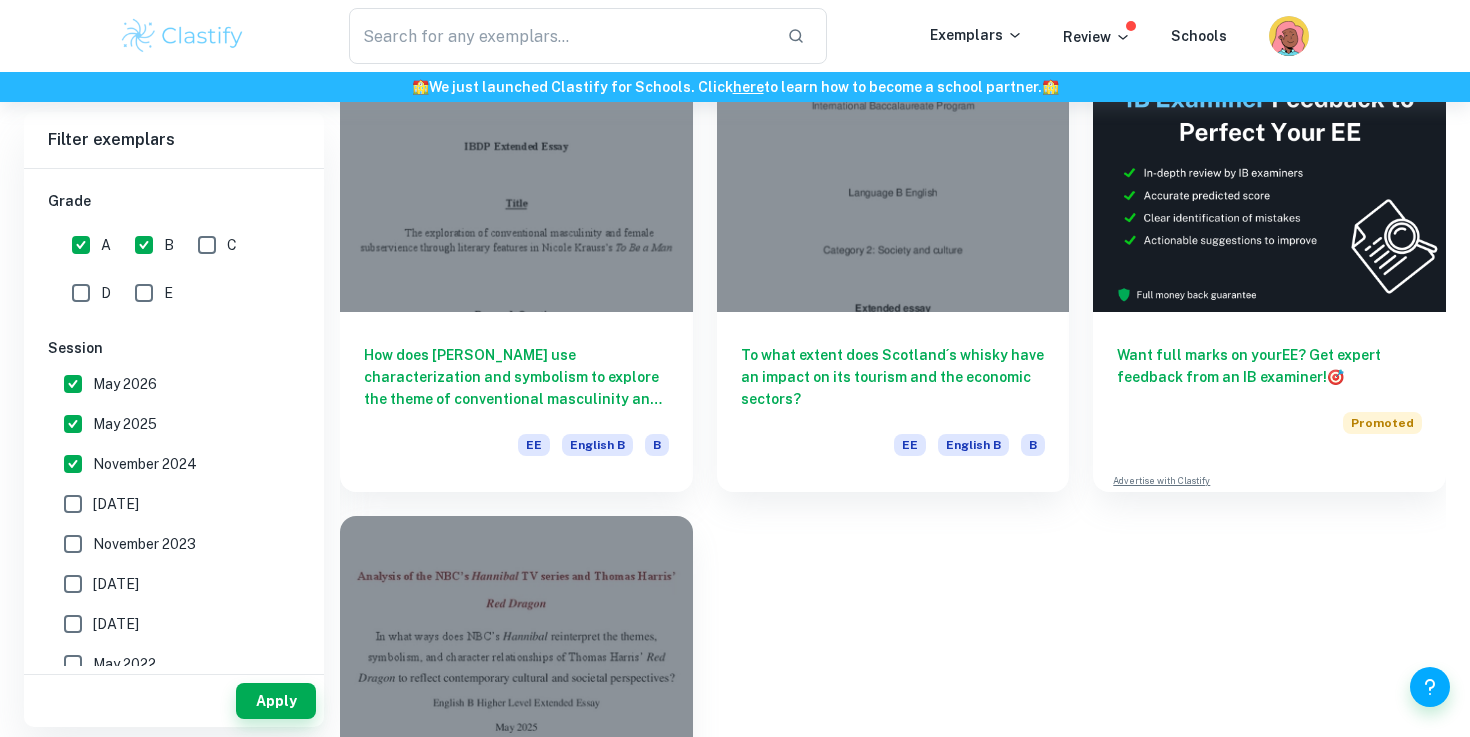scroll, scrollTop: 207, scrollLeft: 0, axis: vertical 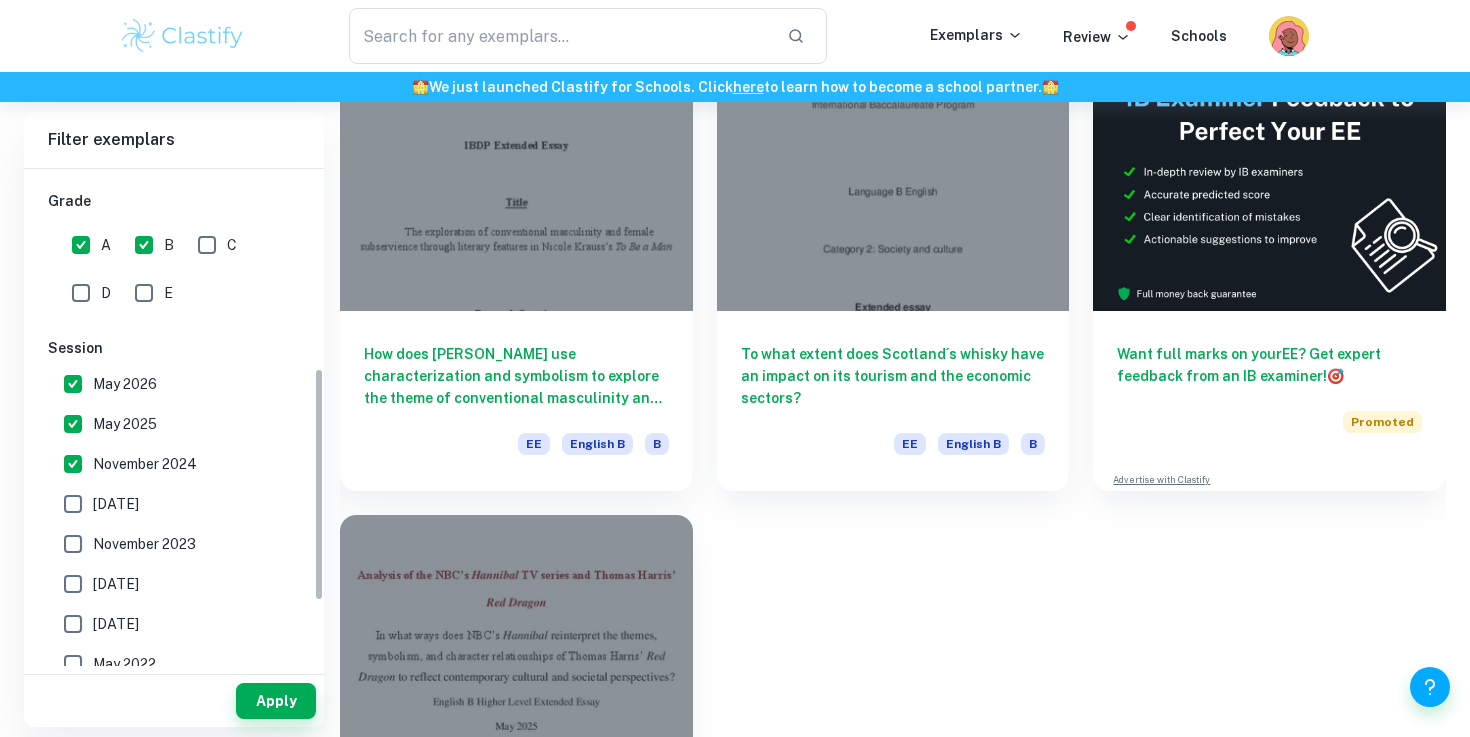 click on "B" at bounding box center [144, 245] 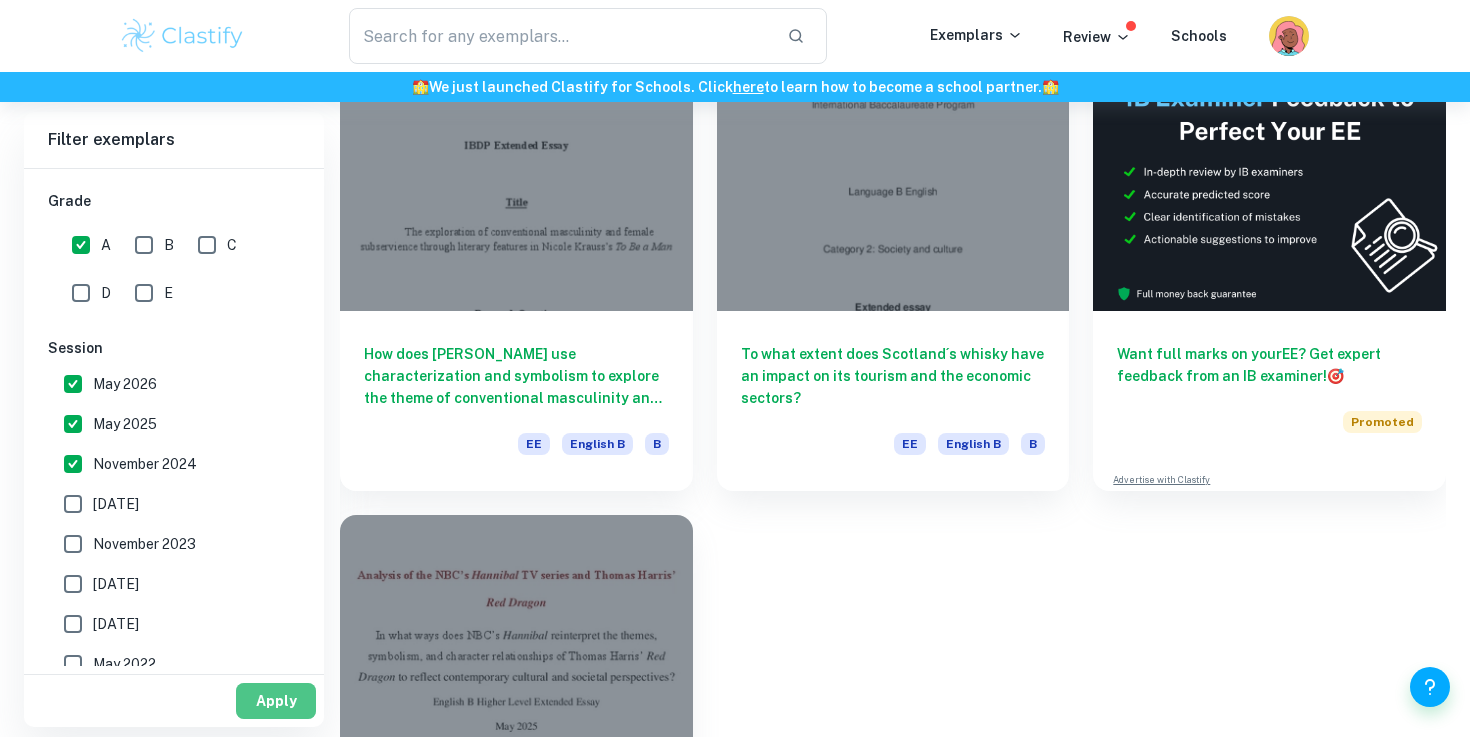 click on "Apply" at bounding box center [276, 701] 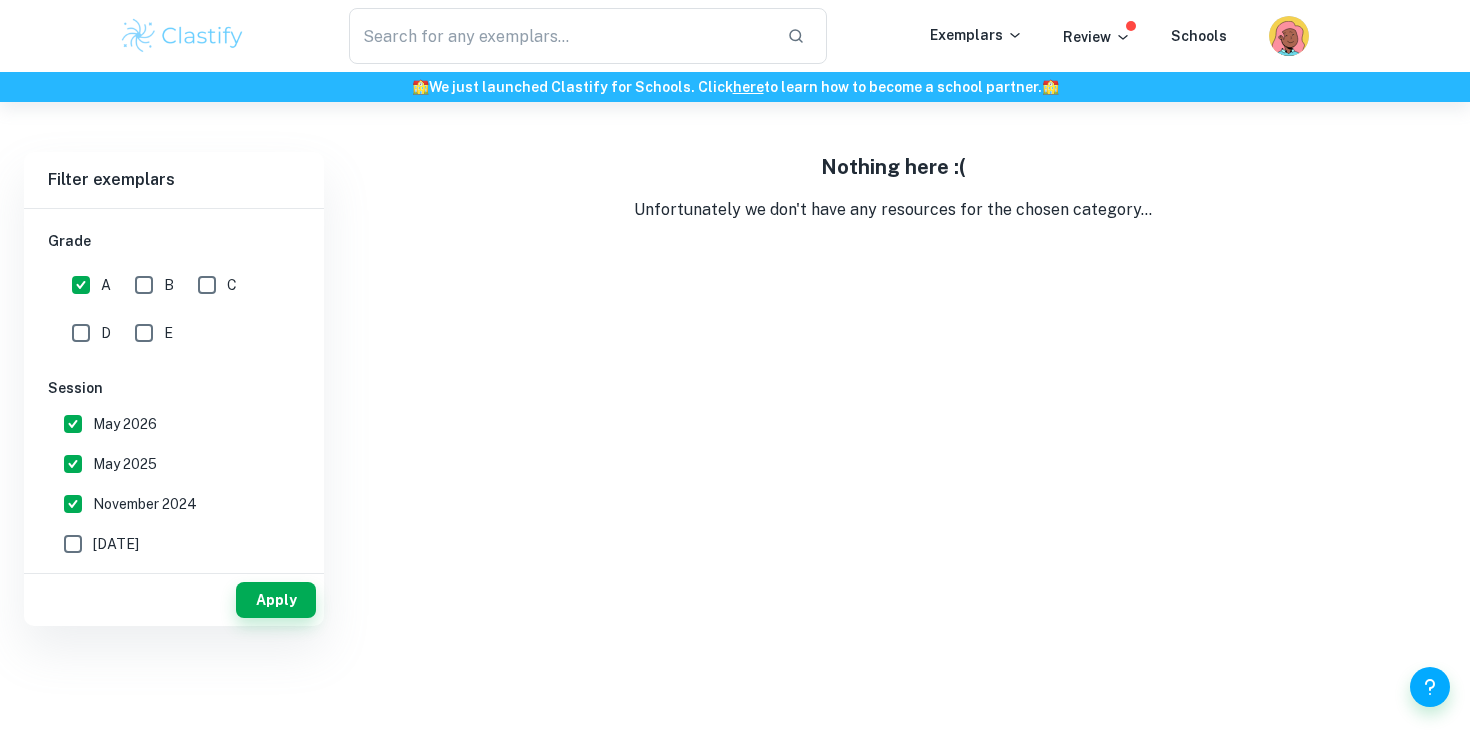 scroll, scrollTop: 0, scrollLeft: 0, axis: both 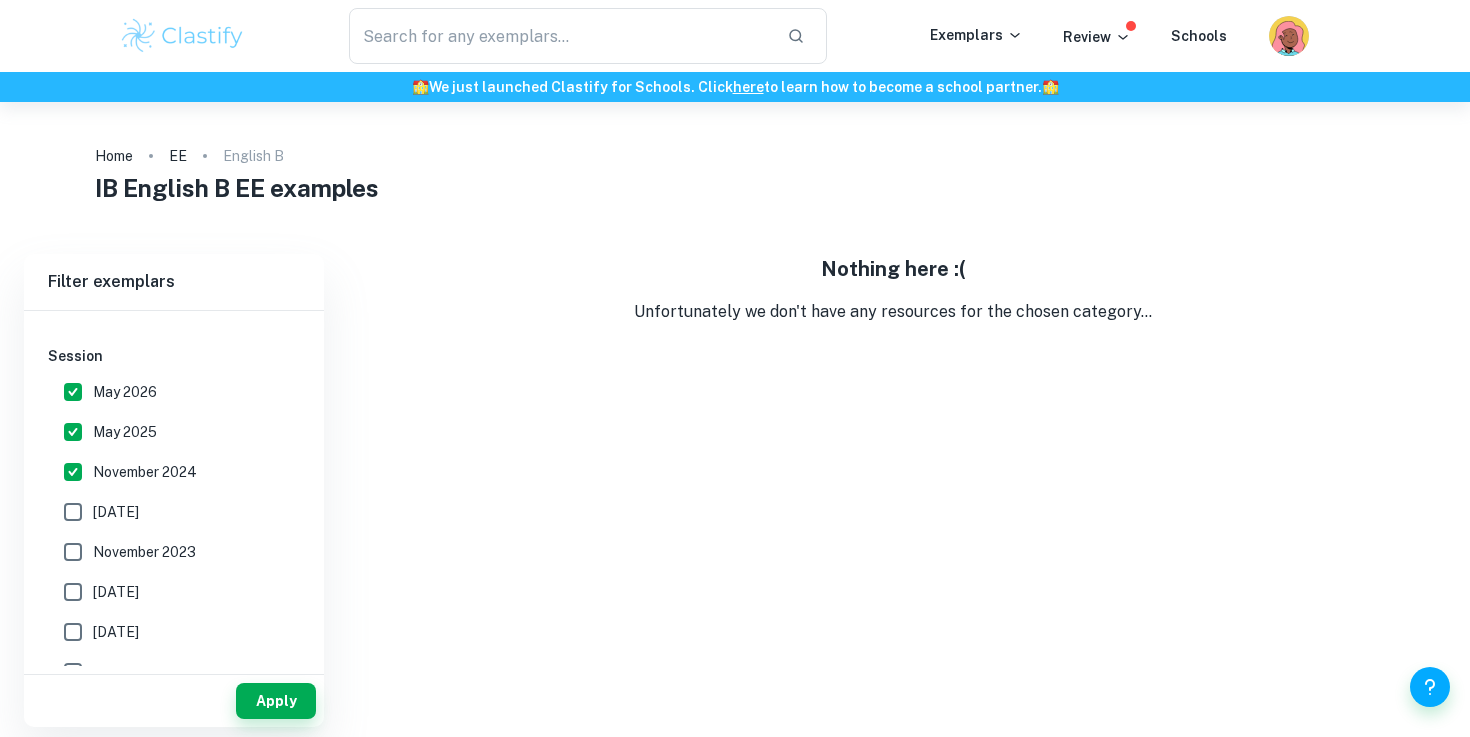 click on "[DATE]" at bounding box center [73, 512] 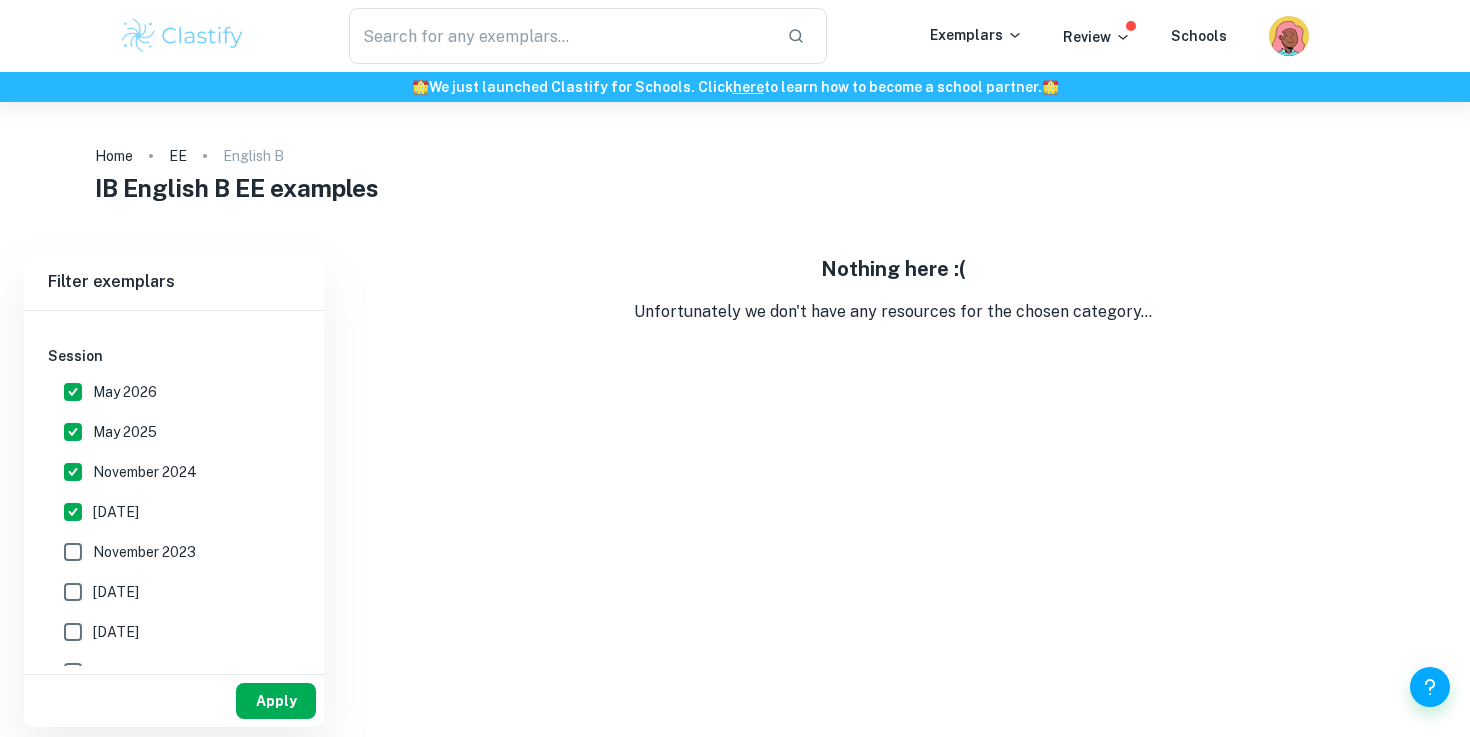 click on "Apply" at bounding box center (276, 701) 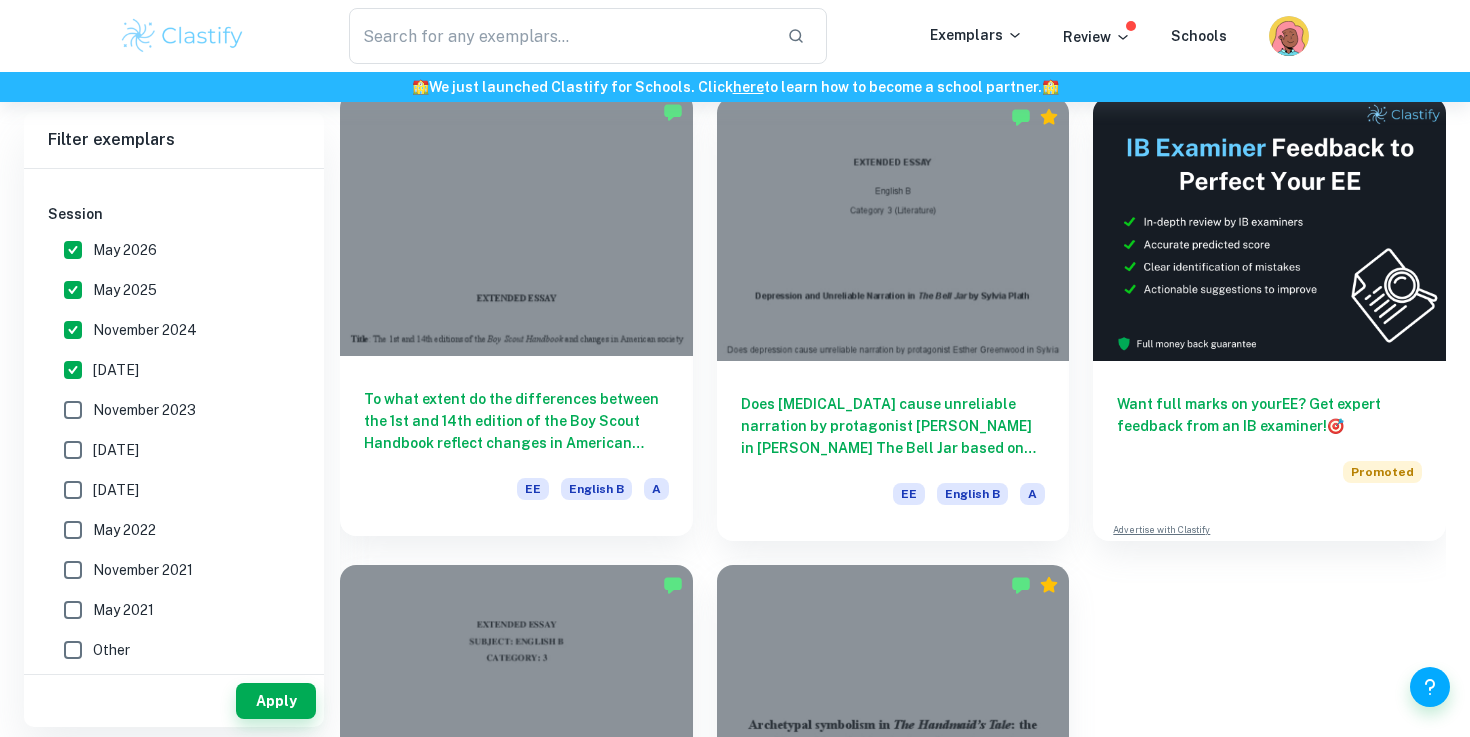 scroll, scrollTop: 142, scrollLeft: 0, axis: vertical 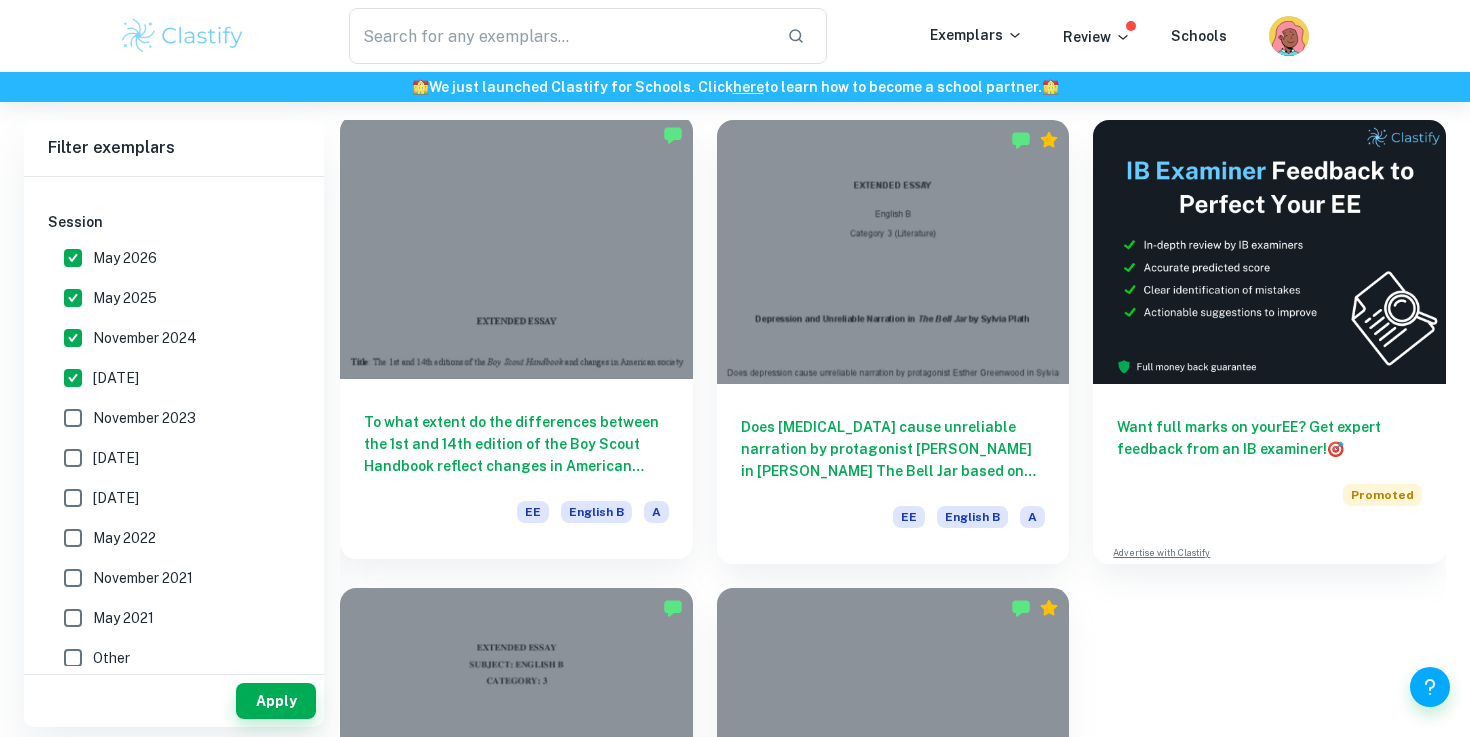 click on "To what extent do the differences between the 1st and 14th edition of the Boy Scout Handbook reflect changes in American society in the 20th and 21st century? EE English B A" at bounding box center (516, 469) 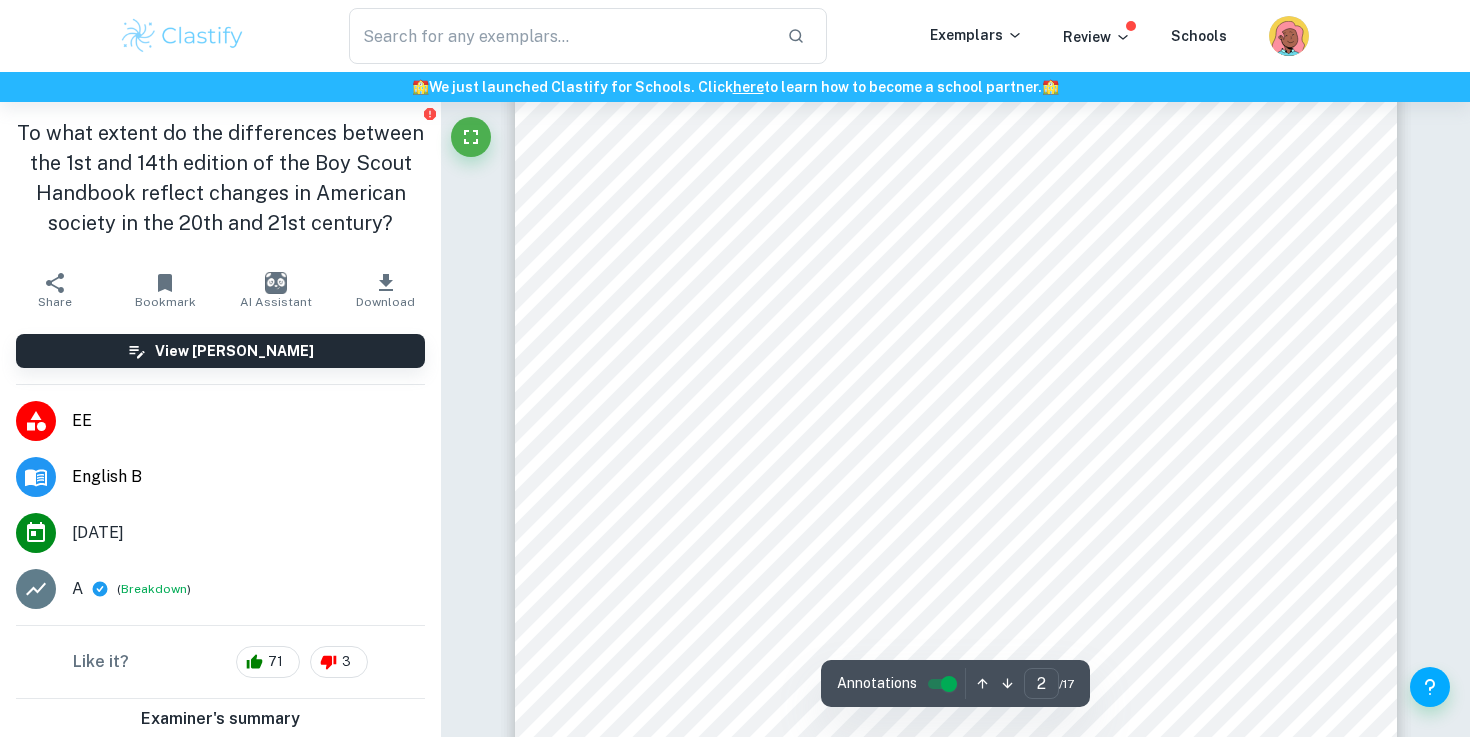scroll, scrollTop: 1461, scrollLeft: 0, axis: vertical 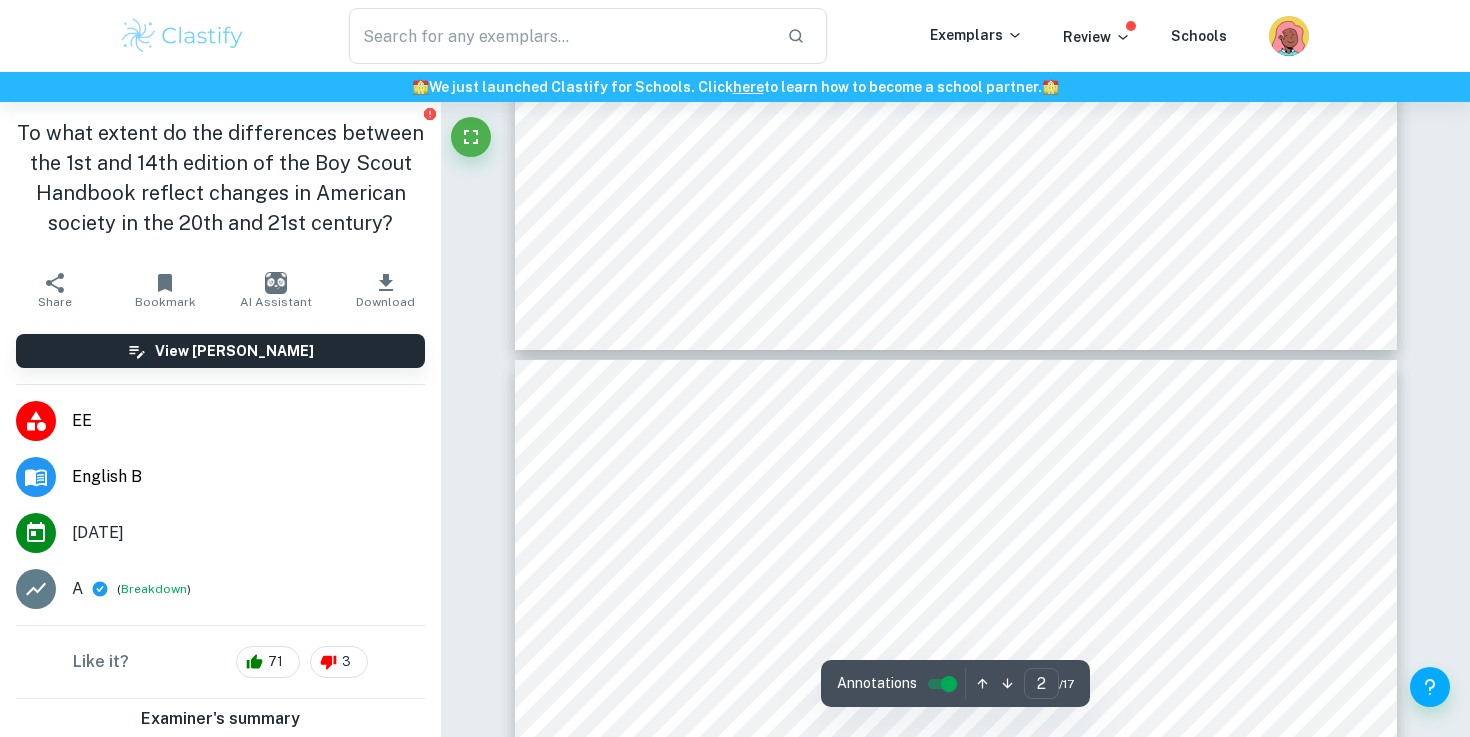 type on "3" 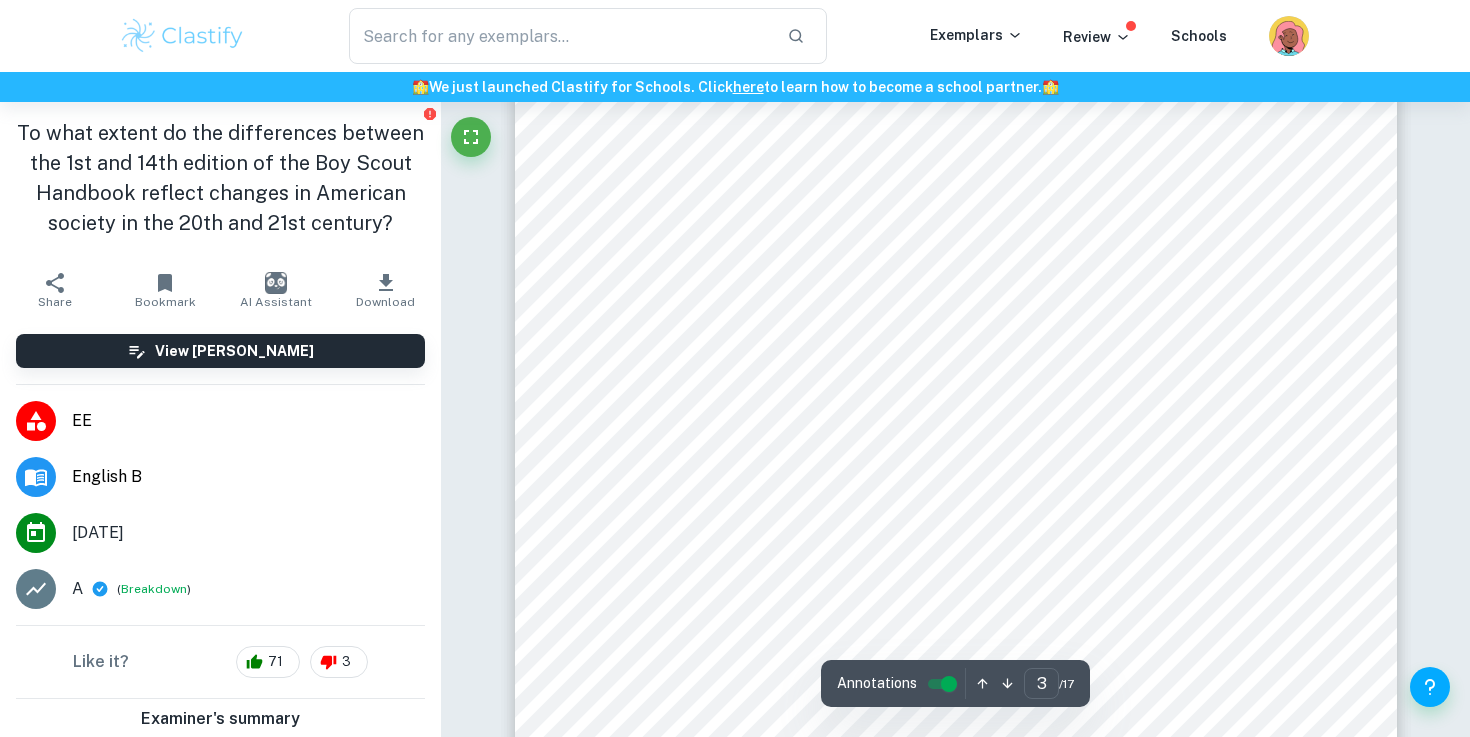 scroll, scrollTop: 2978, scrollLeft: 0, axis: vertical 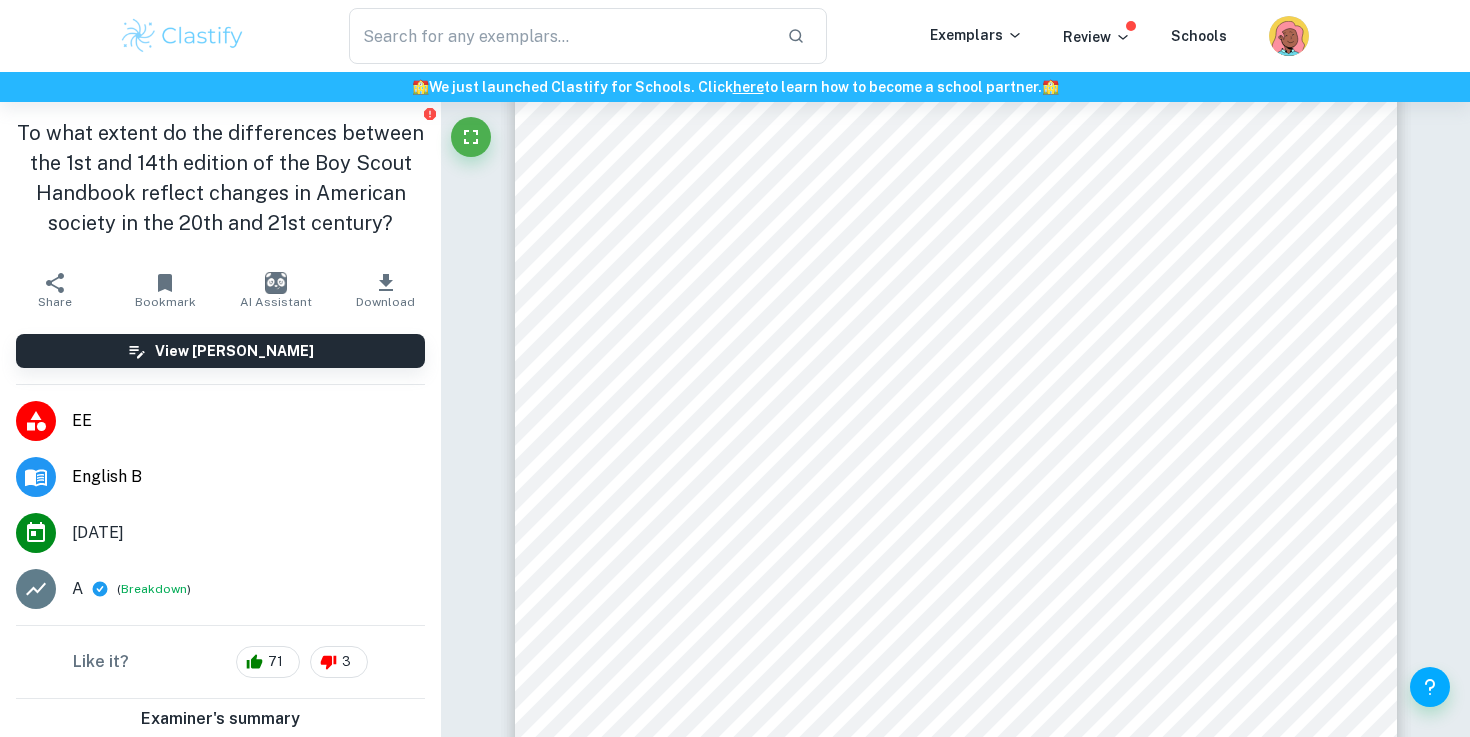 click on "Download" at bounding box center [385, 302] 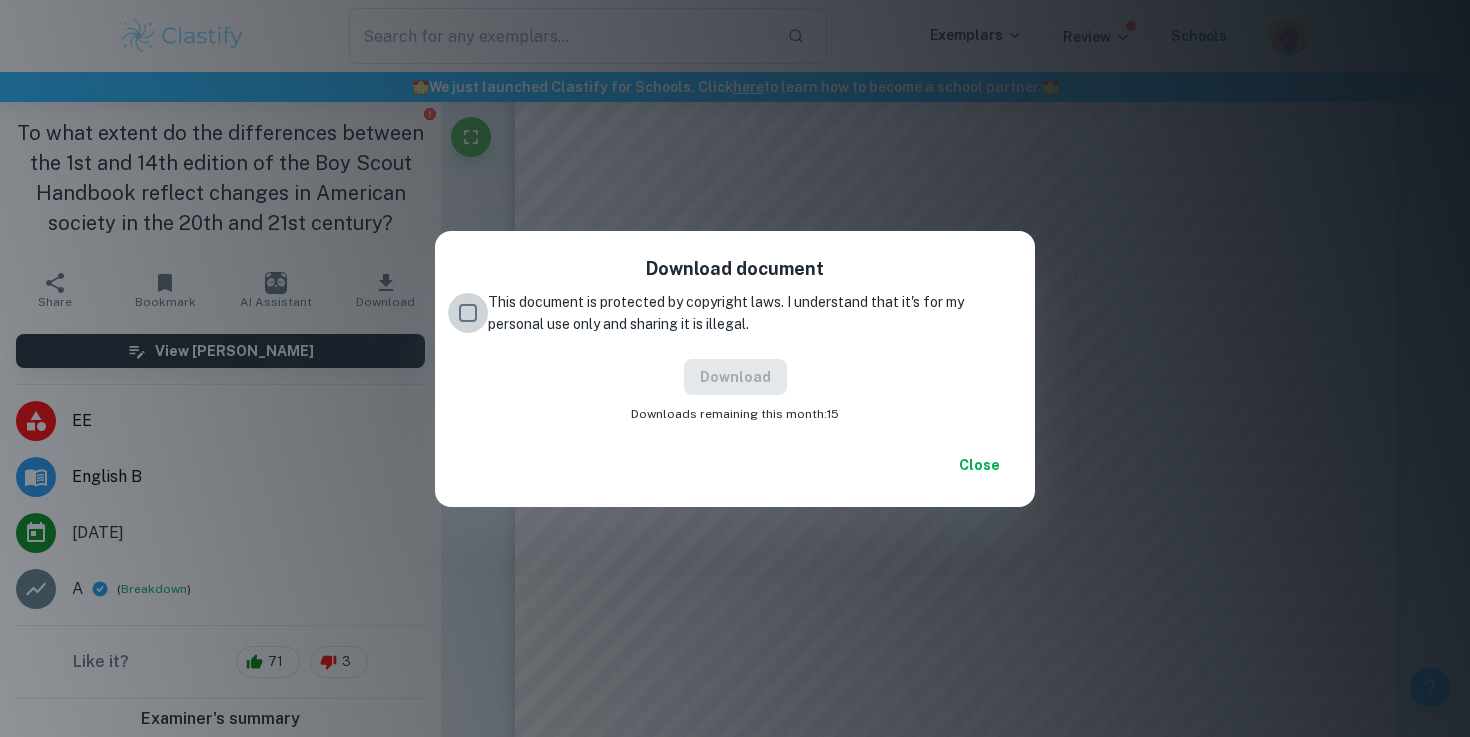click on "This document is protected by copyright laws. I understand that it's for my personal use only and sharing it is illegal." at bounding box center [468, 313] 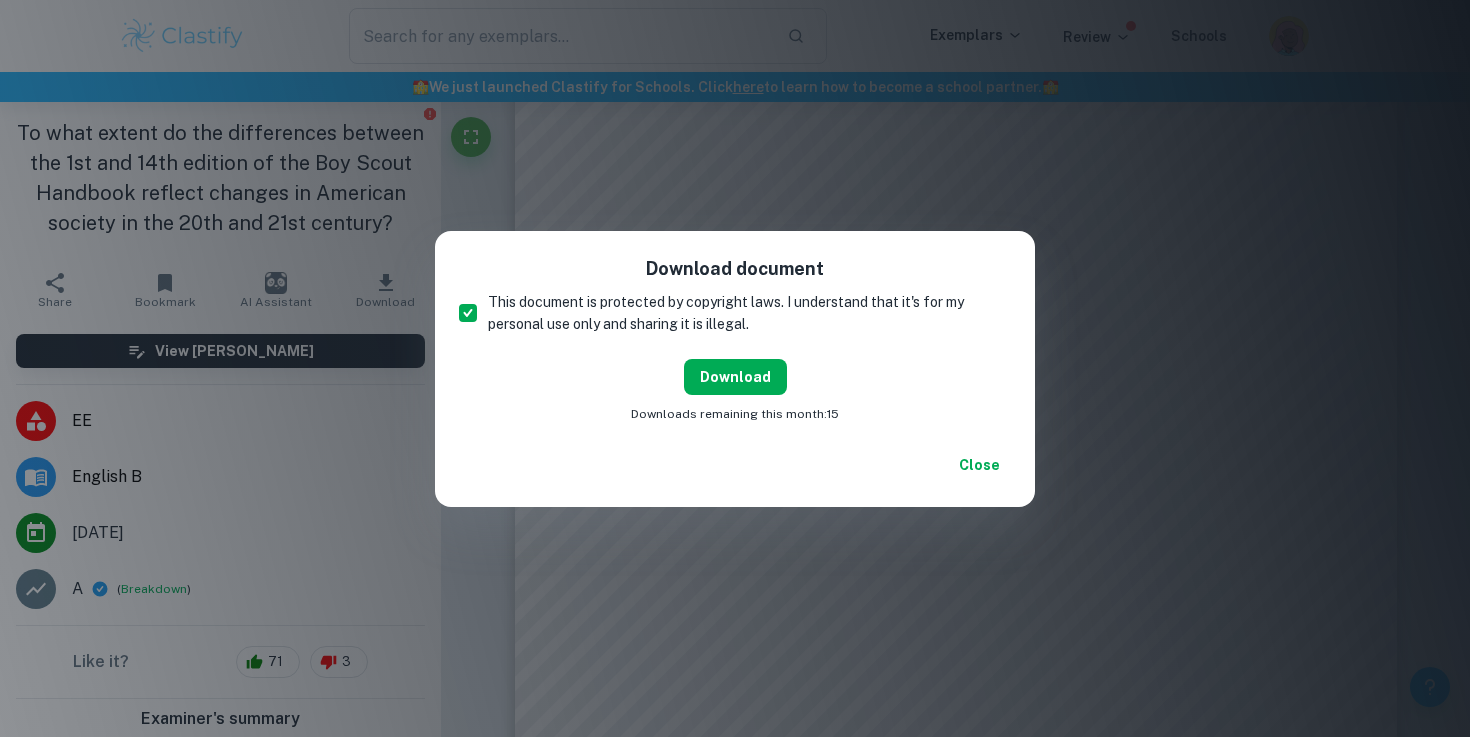 click on "Download" at bounding box center [735, 377] 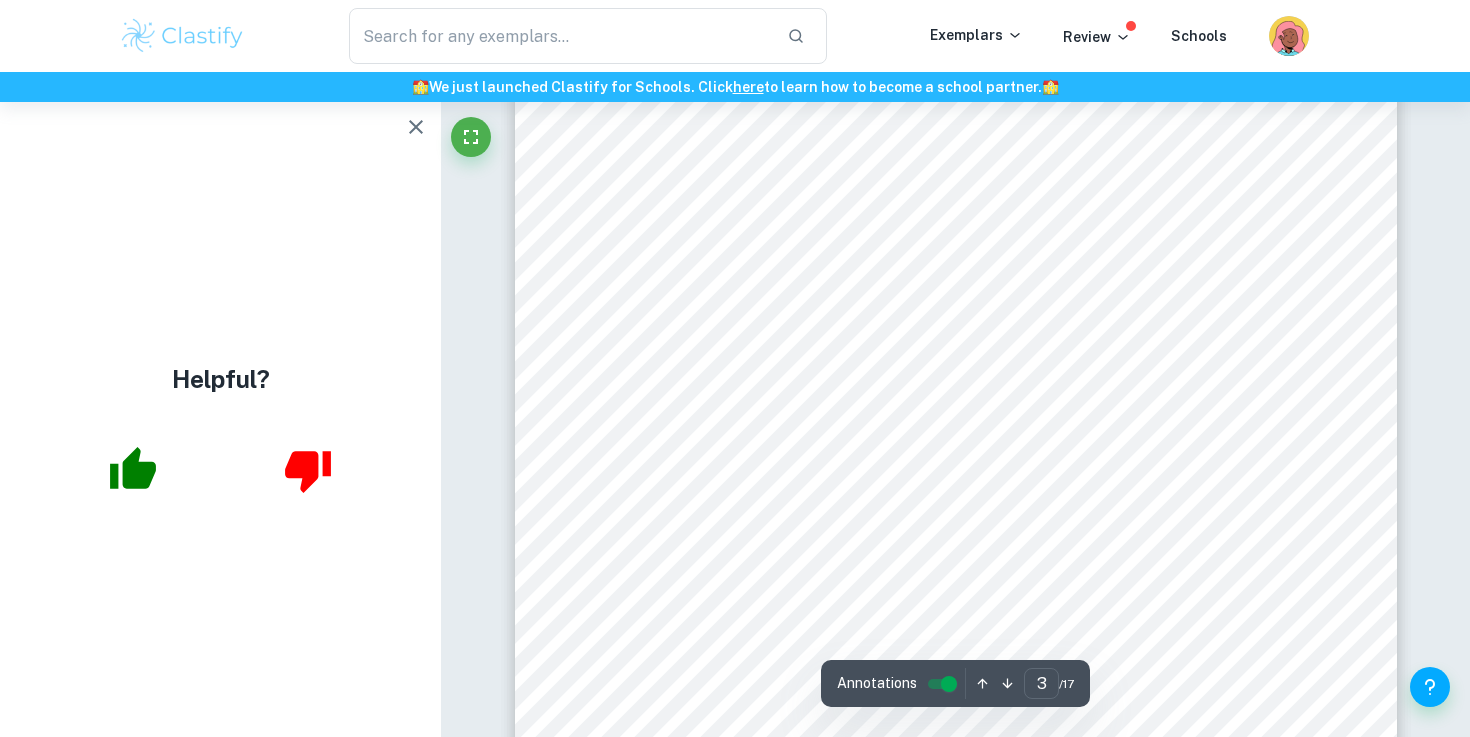 click 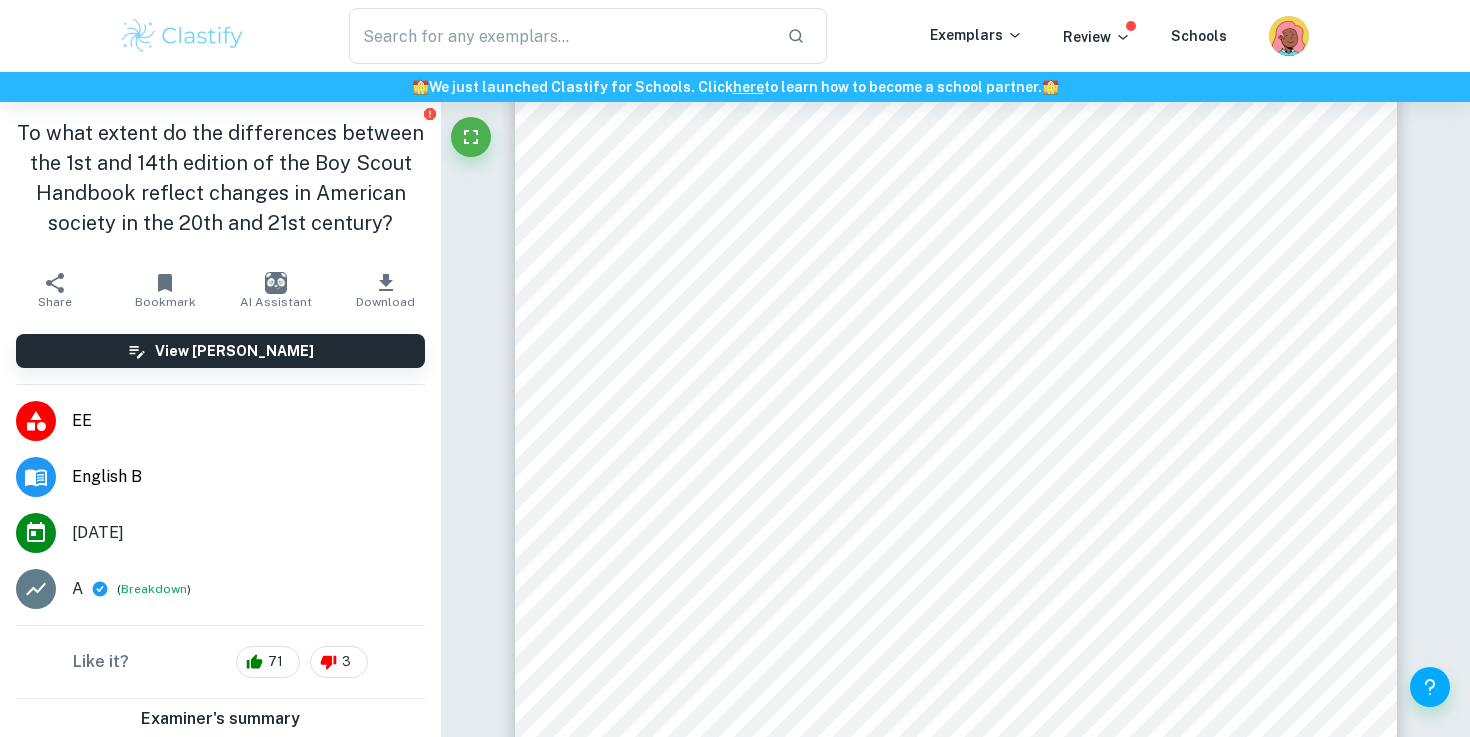 click on "1 Introduction The Boy Scouts movement began in 1908 when Sir Robert Baden-Powell published his audacious book called   Scouting for Boys   which was devoted to forming a youth movement. The national hero, in 1907, organized an experimental camp at Brownsea Island where he appealed methods described in the book in front of 21 teenage boys. He aimed to teach the adolescents about the details of Scouting through experience.   Scouting for Boys   became successful mainly in the UK (<Boy Scouts Movement Begins=). Yet, shortly after the formation of the British Scouting movement, in 1910, inspired by the idea, William Boyce decided to create an American faction of scouts, being inspired by Baden-Powell, Ernest Thompson Seton's Woodcraft Indians, and Daniel Carter Beard's Sons of Daniel Boone (Philips 2). The new movement was named the Boys Scouts of America (BSA) under the national laws of the District of Columbia. Not only the idea of creating the movement on American land was taken from the British, but" at bounding box center (956, 424) 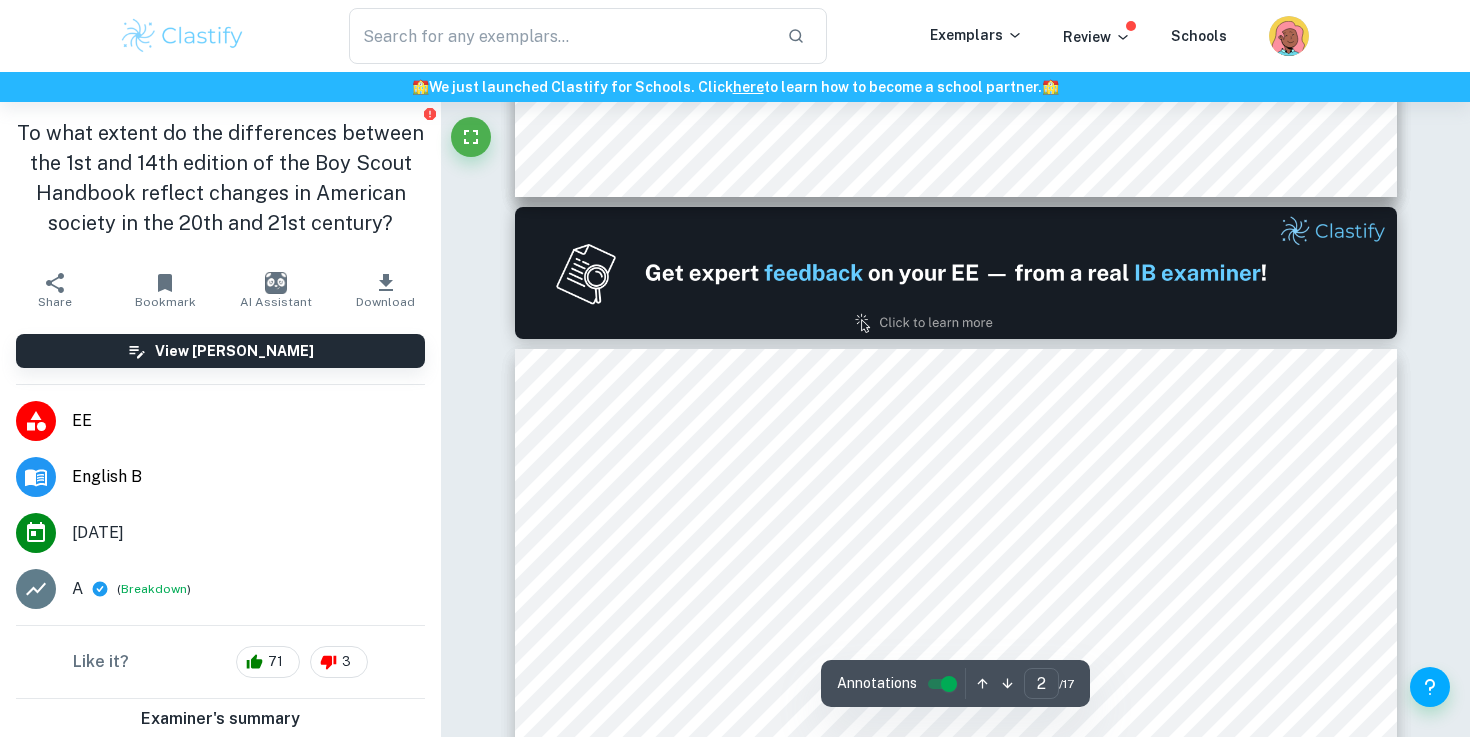 scroll, scrollTop: 1174, scrollLeft: 0, axis: vertical 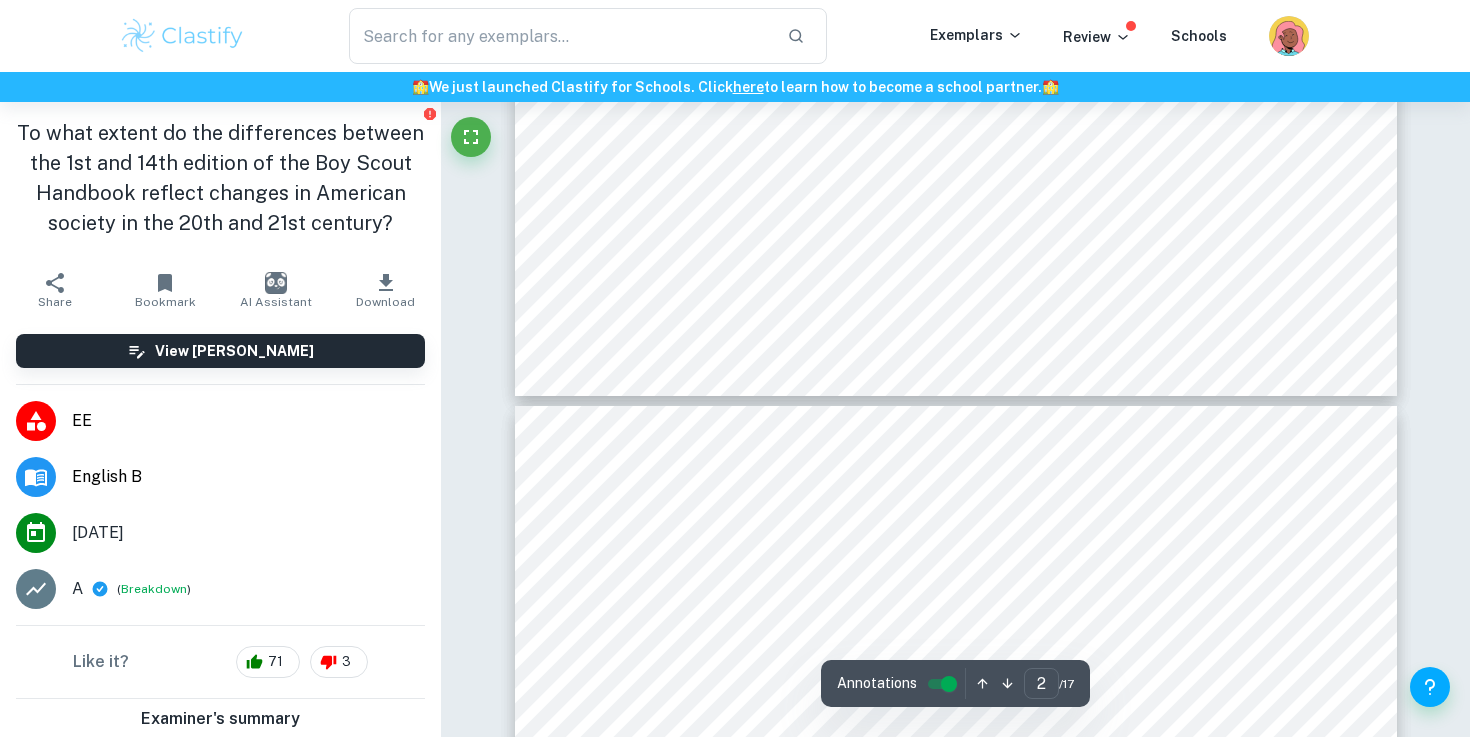 type on "3" 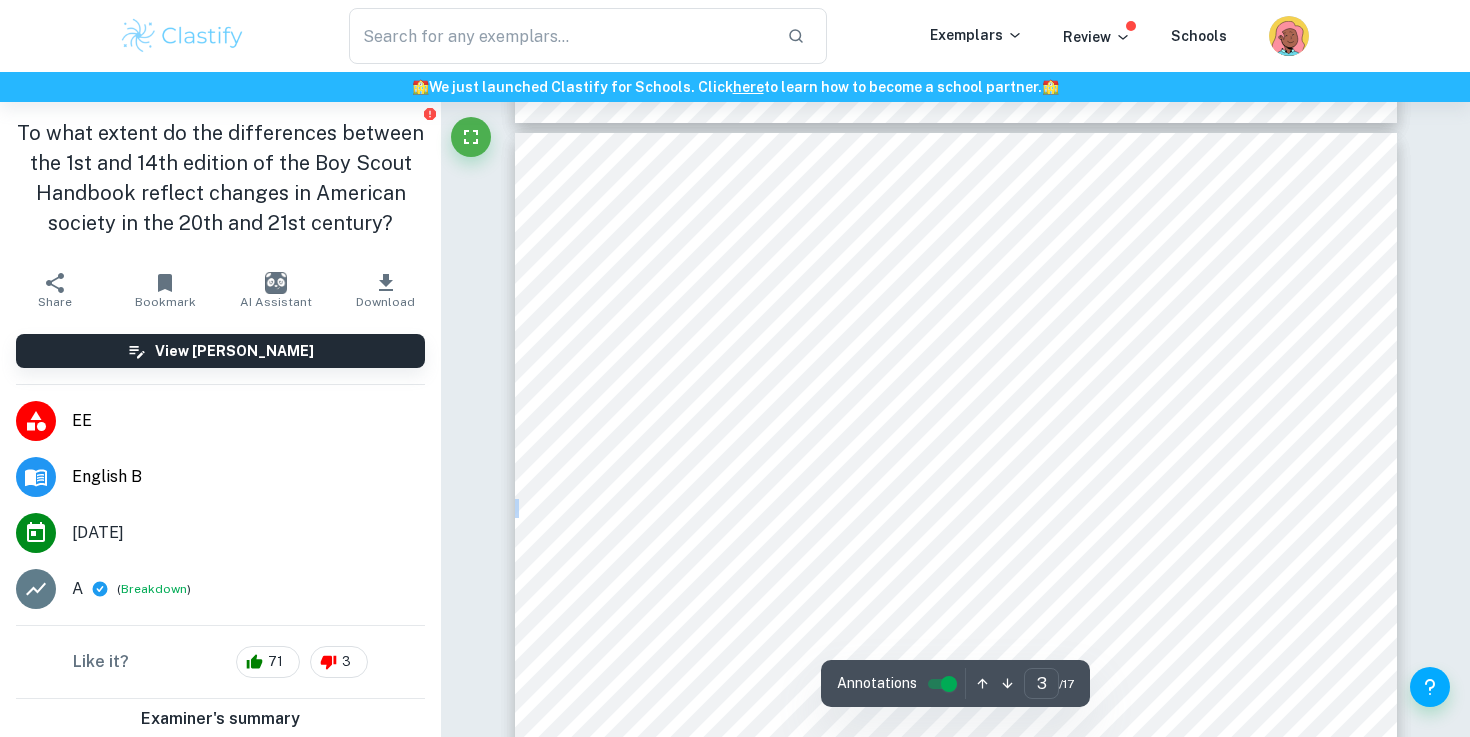 scroll, scrollTop: 2652, scrollLeft: 0, axis: vertical 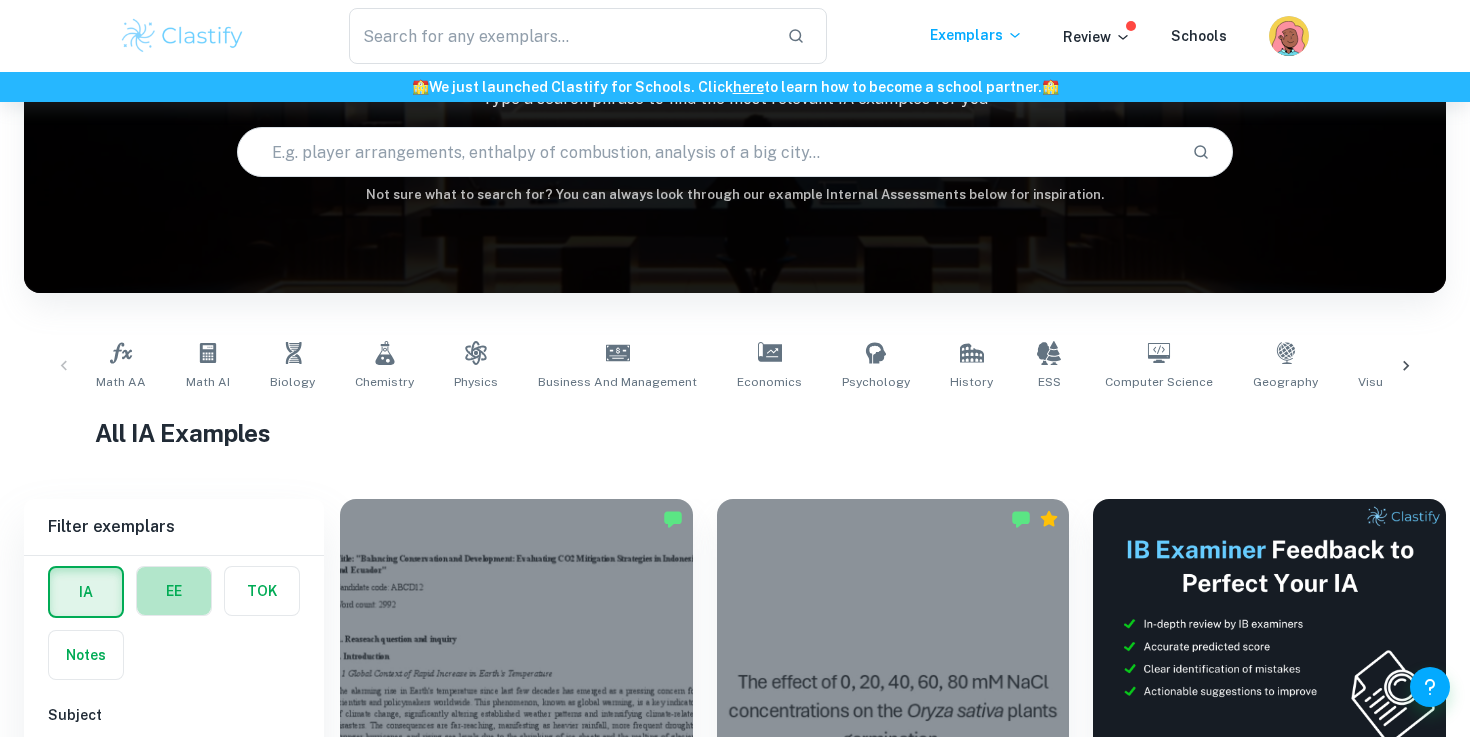 click at bounding box center (174, 591) 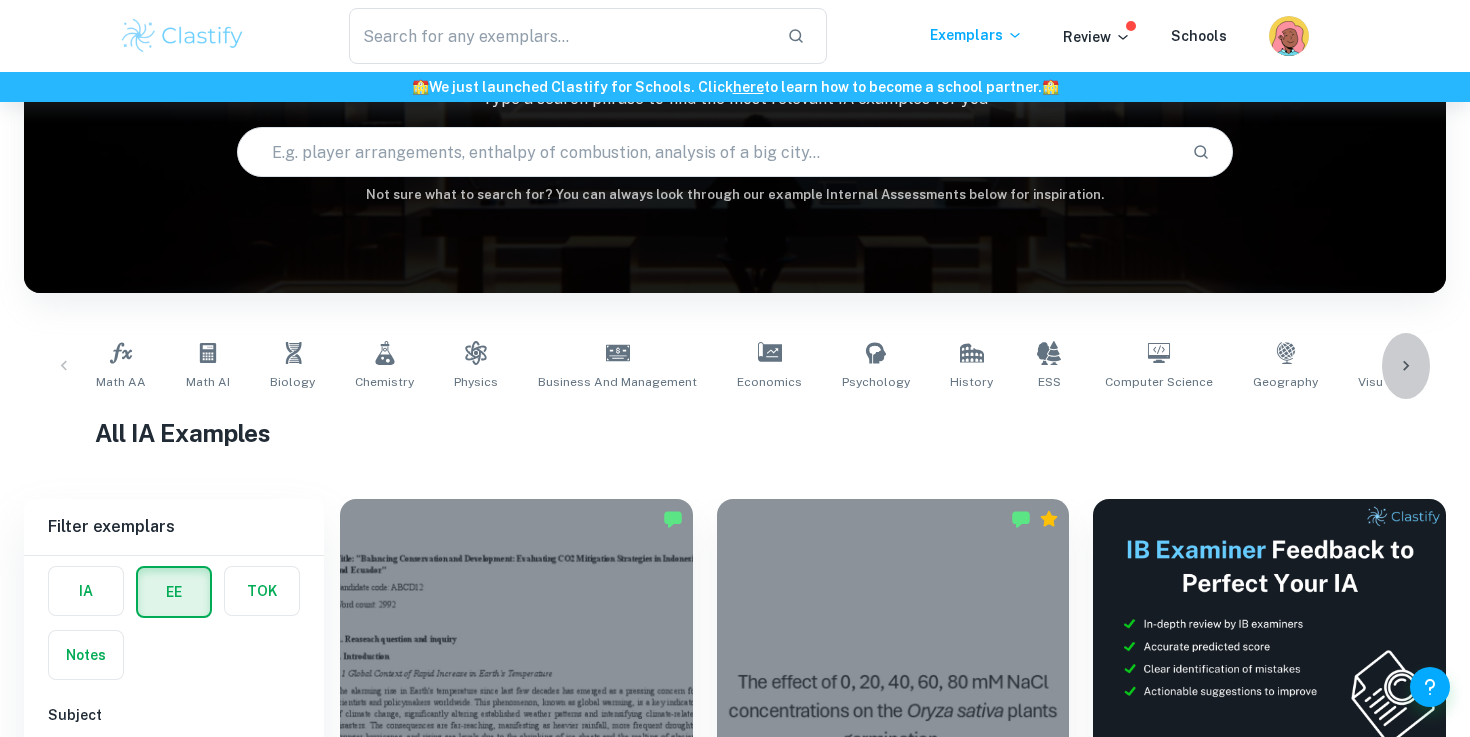 click 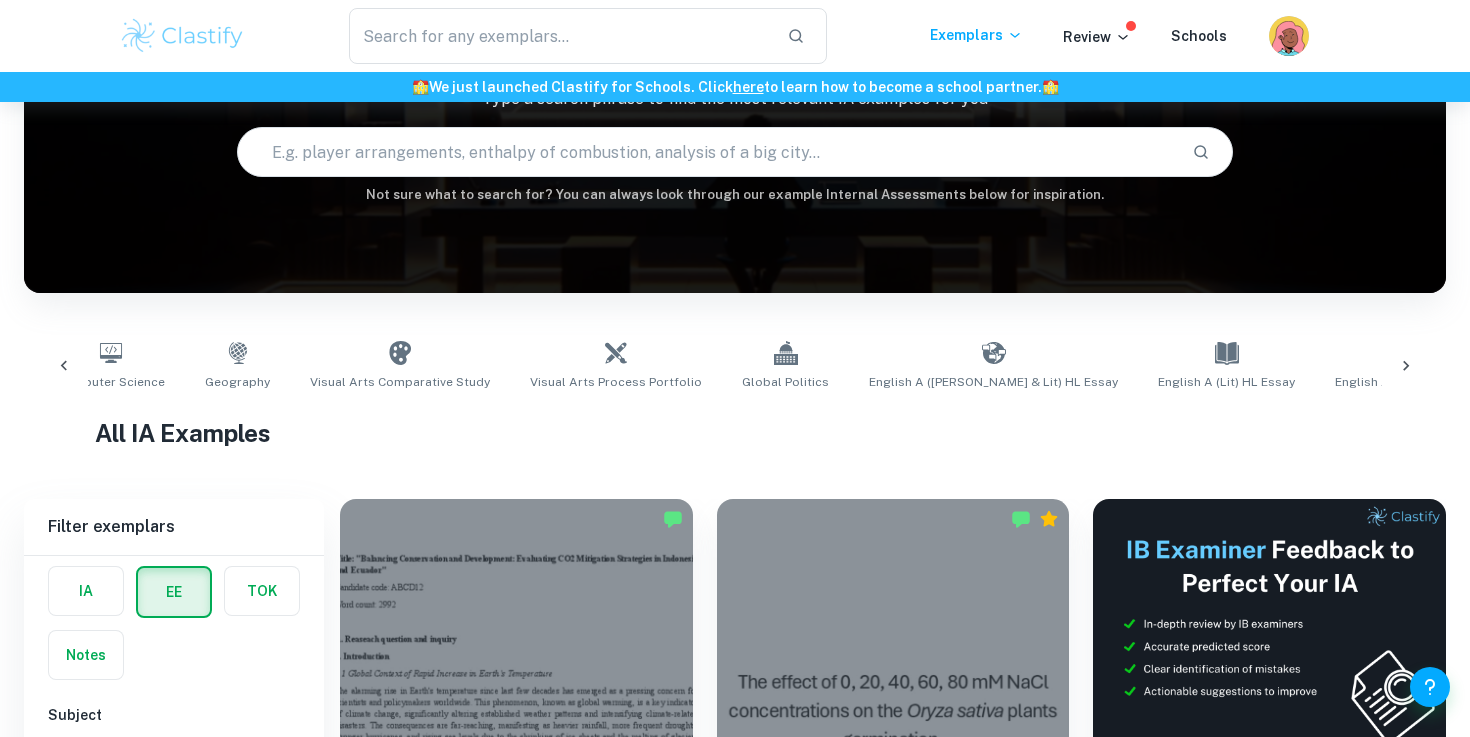 scroll, scrollTop: 0, scrollLeft: 1124, axis: horizontal 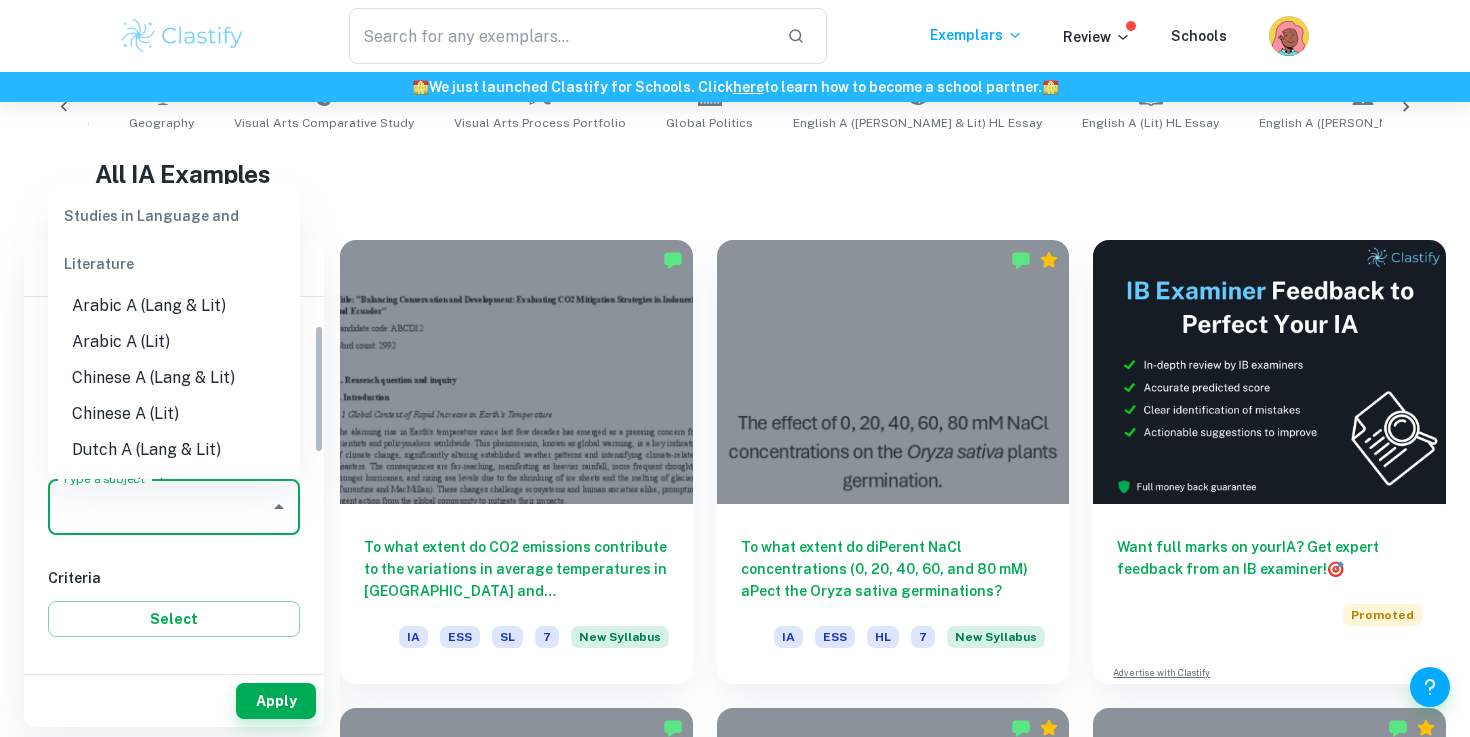 click on "Type a subject" at bounding box center (159, 507) 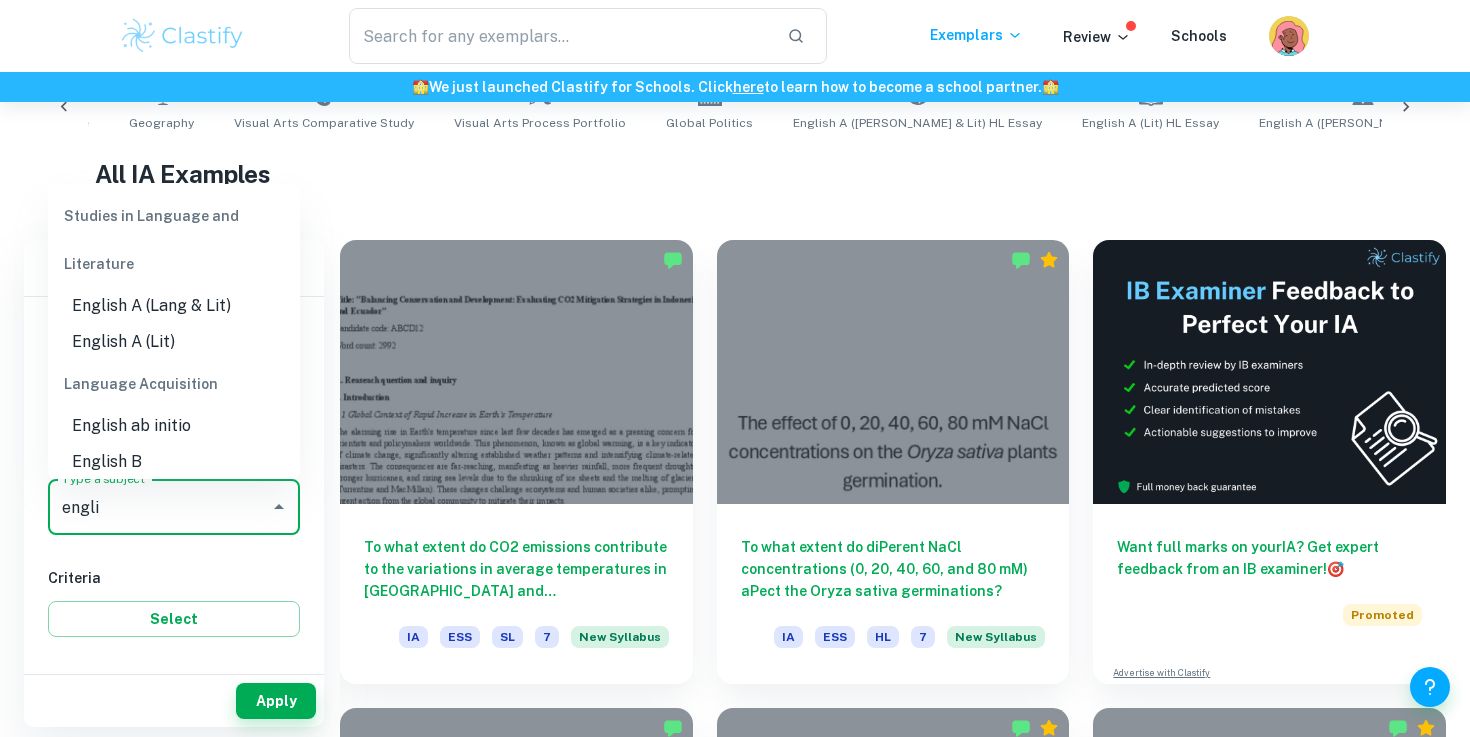 click on "English B" at bounding box center [174, 462] 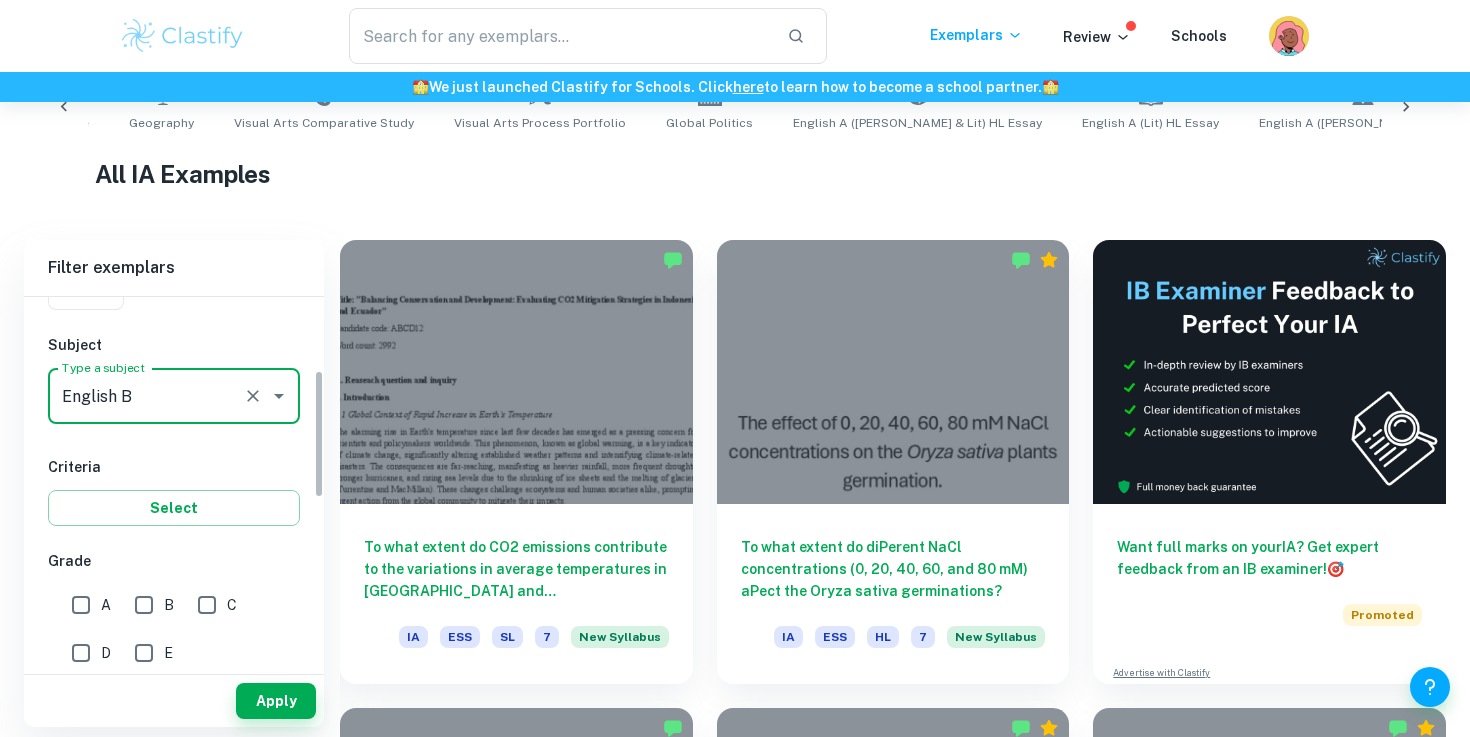 scroll, scrollTop: 211, scrollLeft: 0, axis: vertical 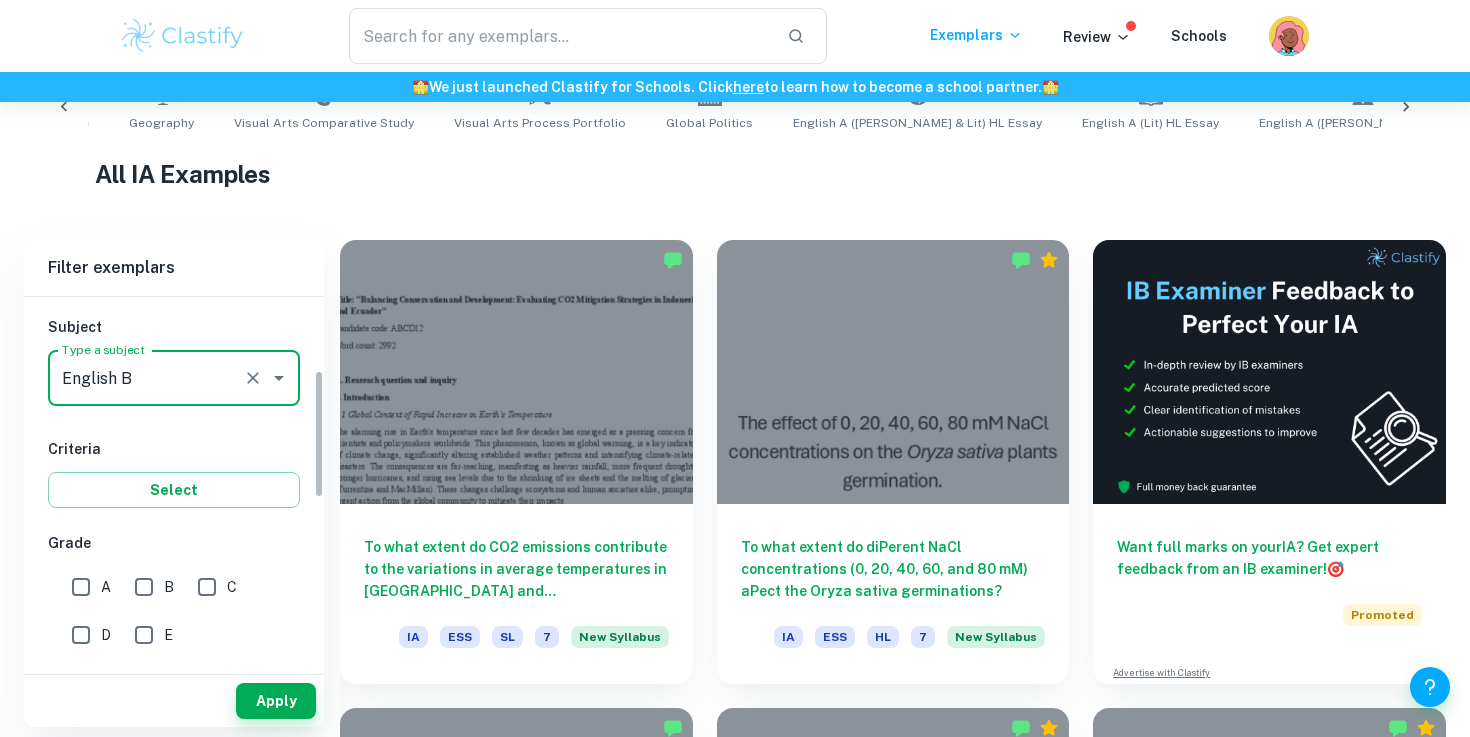 type on "English B" 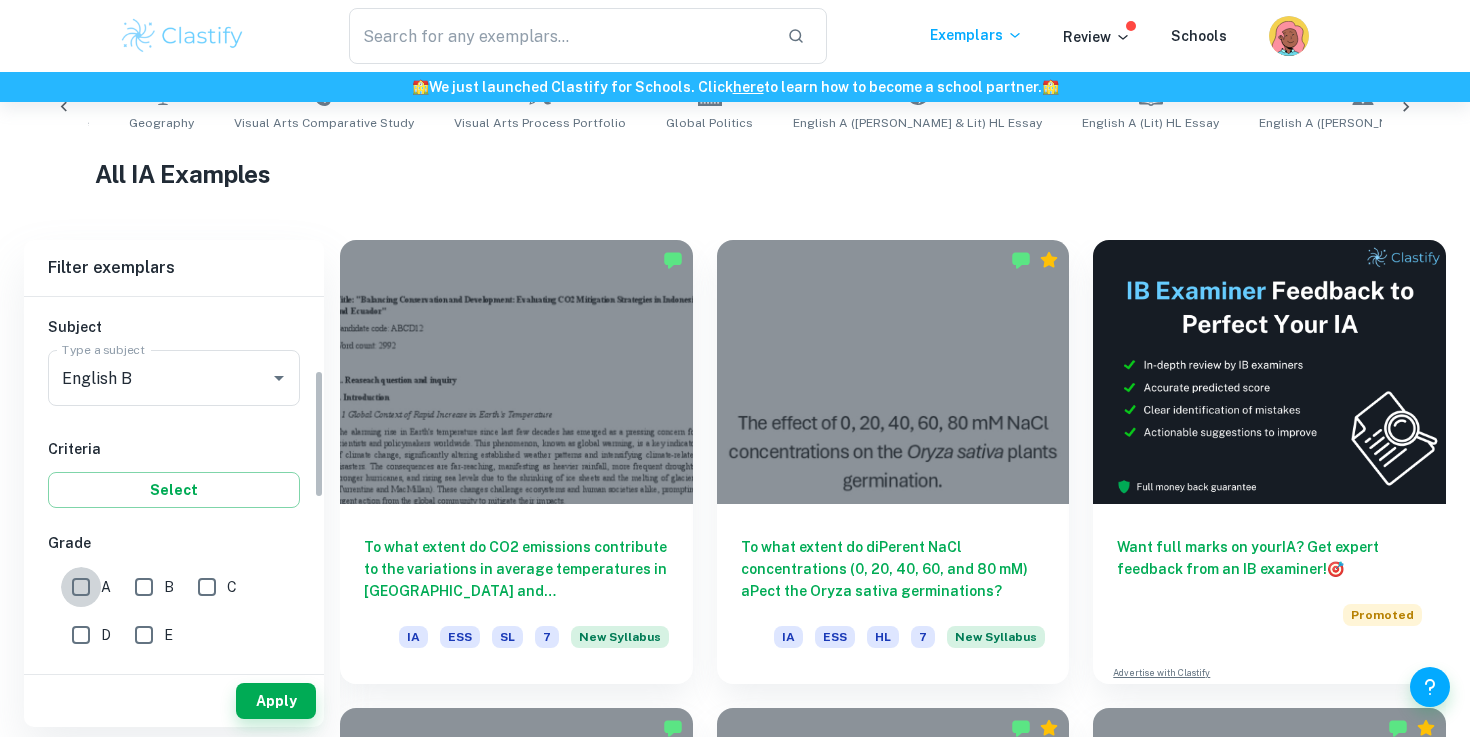 click on "A" at bounding box center (81, 587) 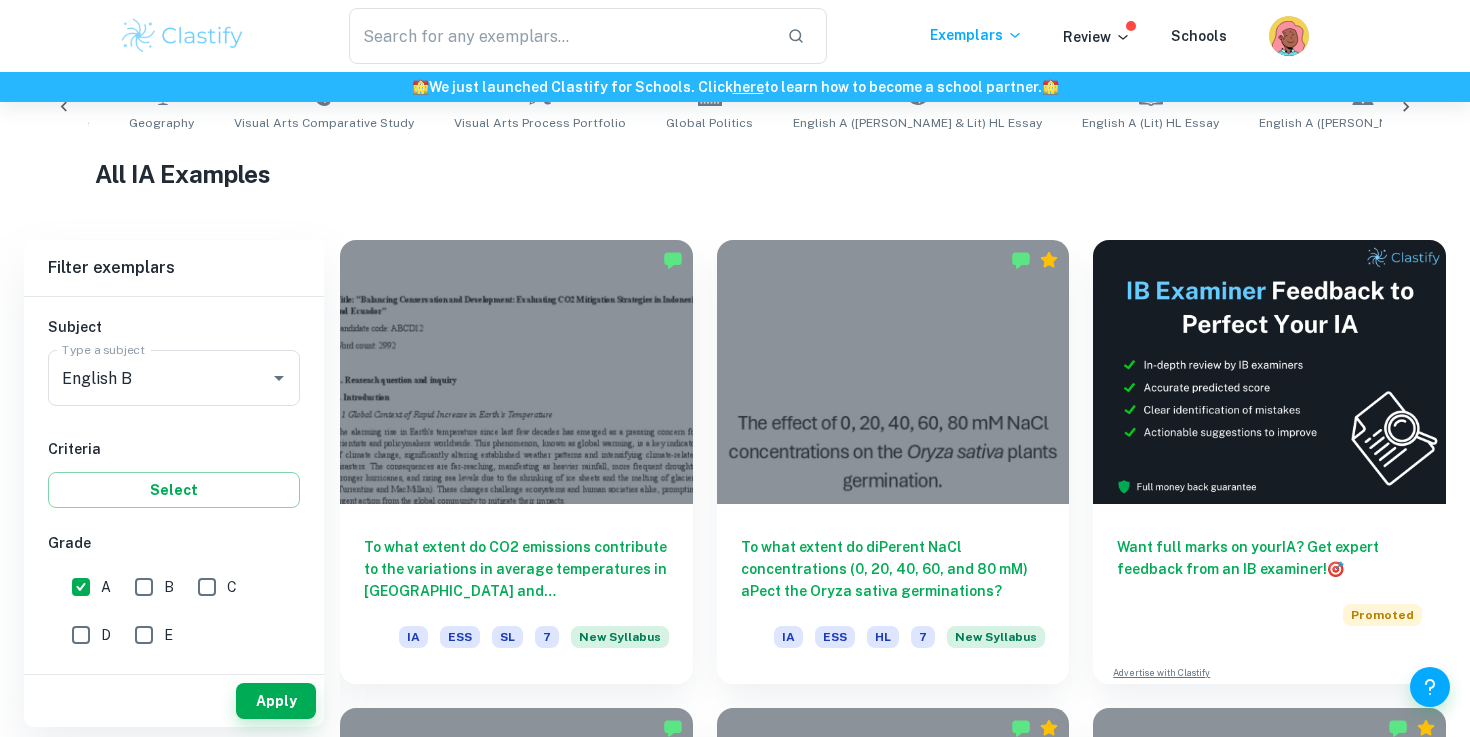 click on "B" at bounding box center (144, 587) 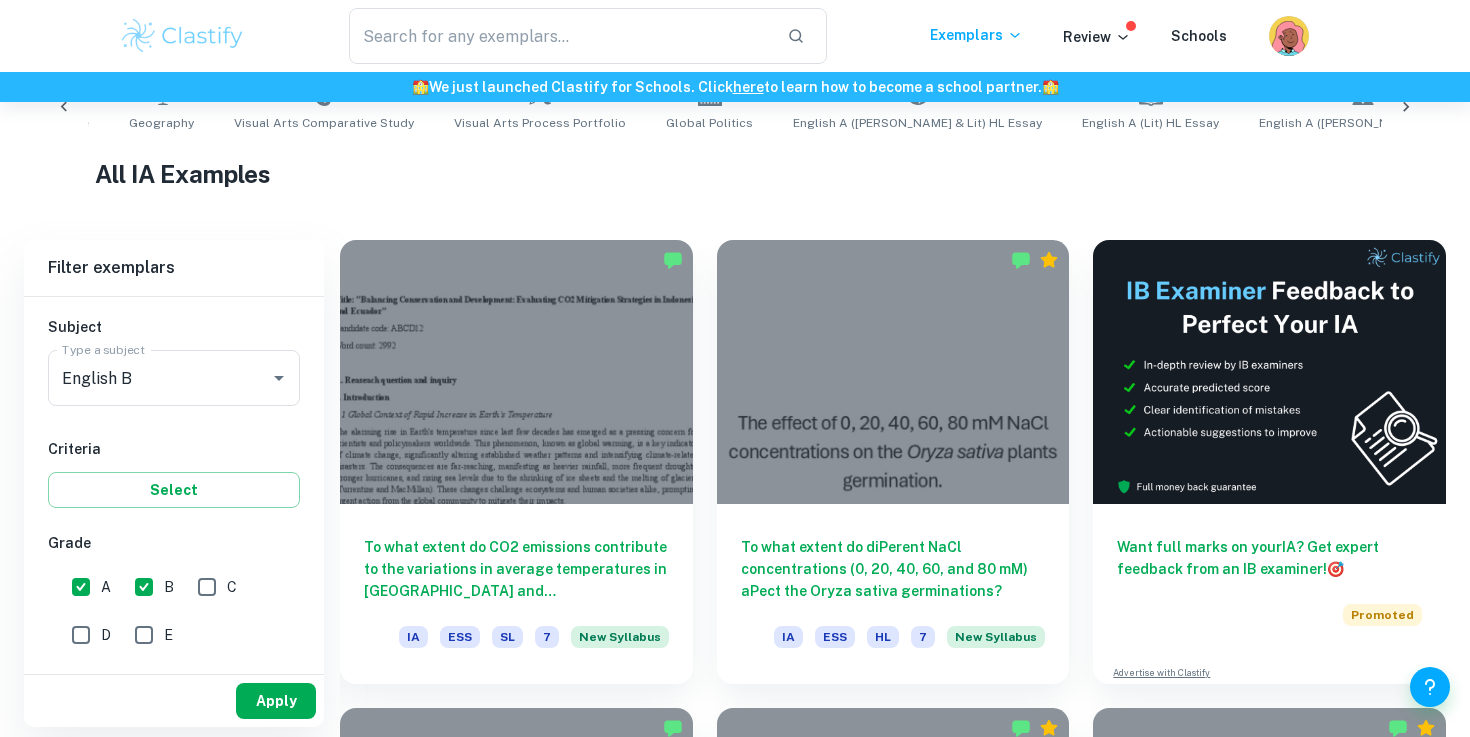 click on "Apply" at bounding box center [276, 701] 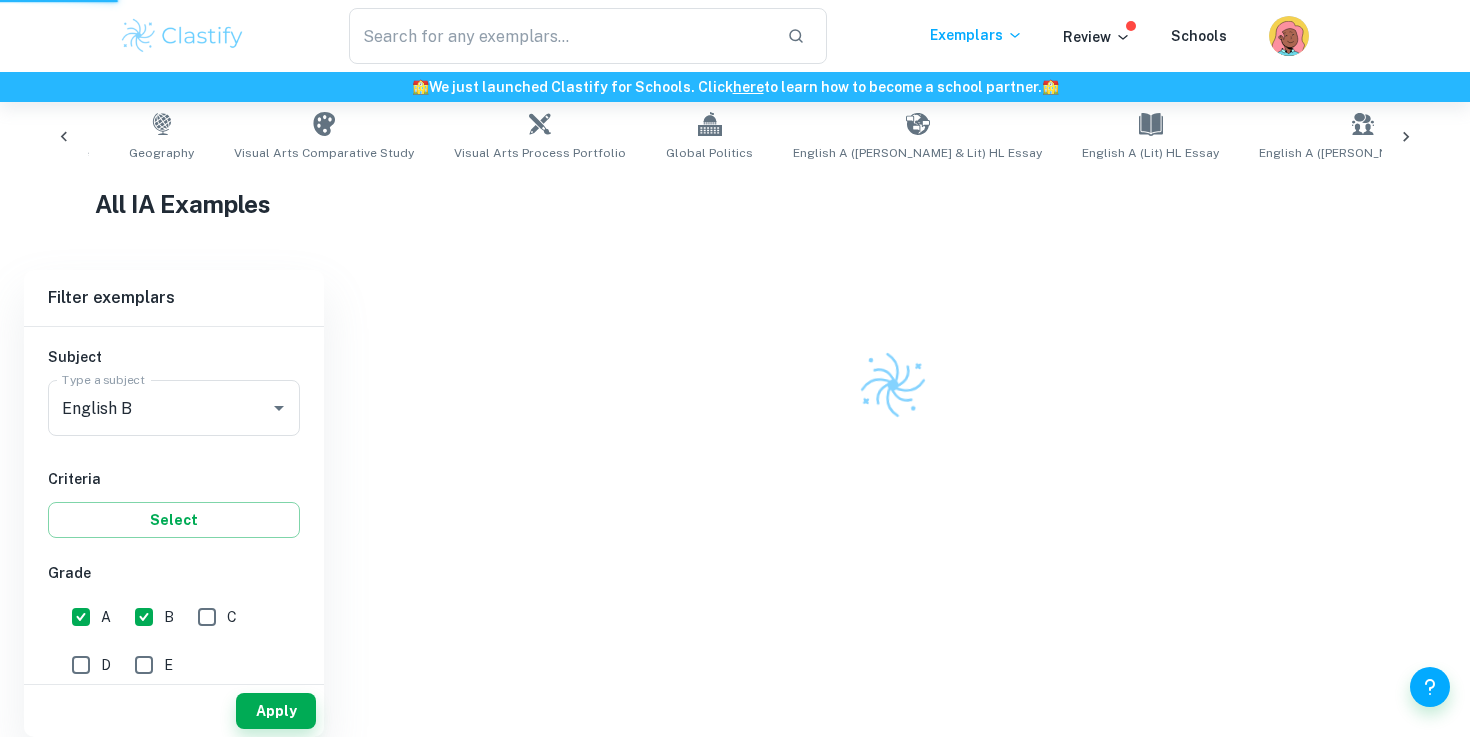 scroll, scrollTop: 344, scrollLeft: 0, axis: vertical 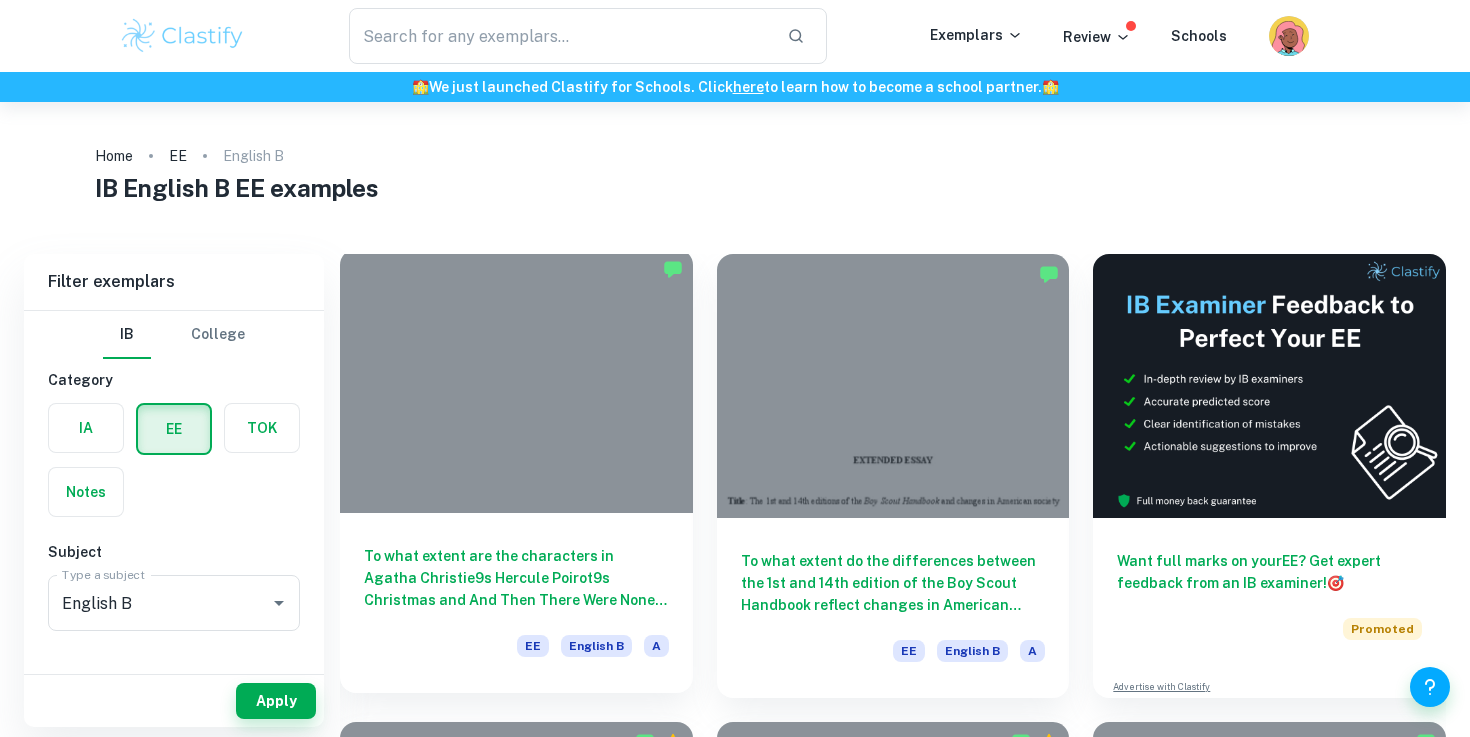 click at bounding box center [516, 381] 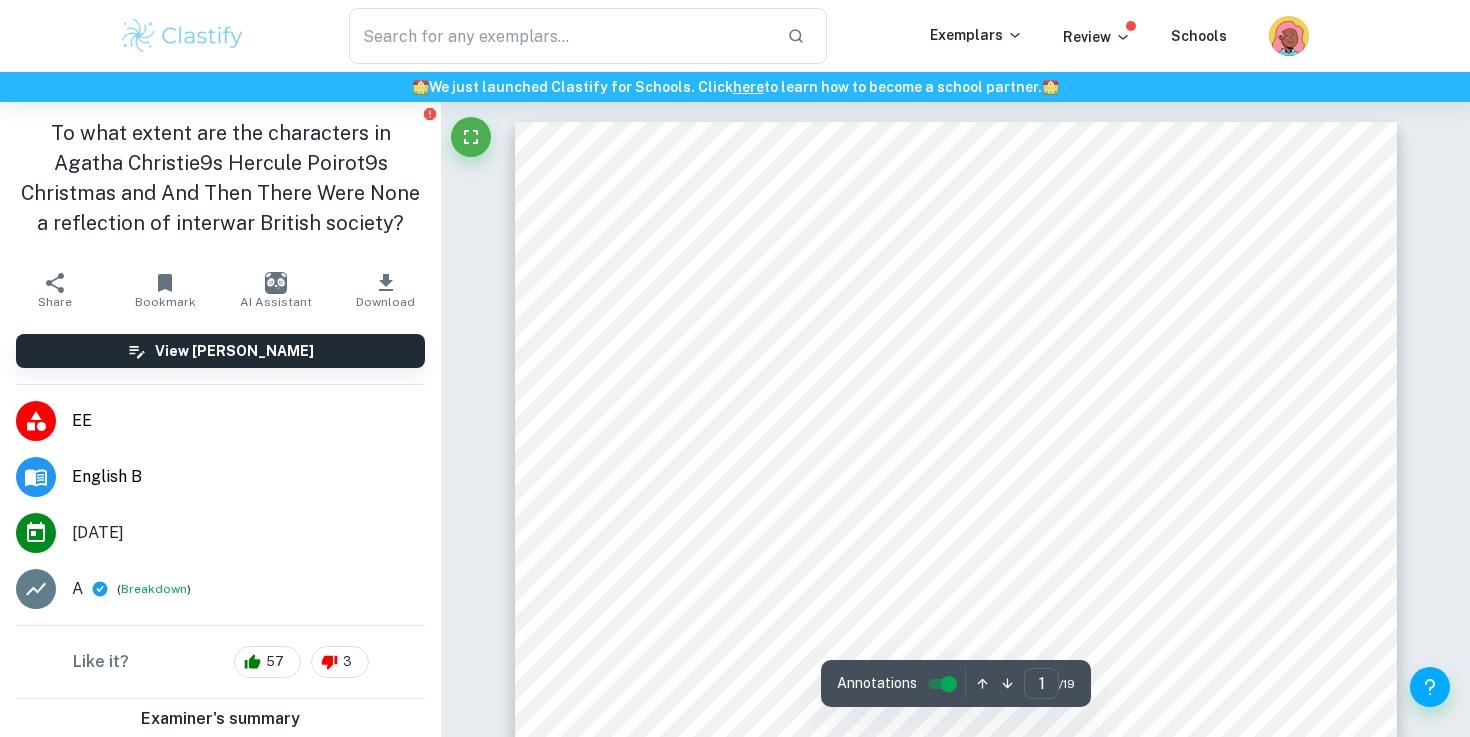 scroll, scrollTop: 115, scrollLeft: 0, axis: vertical 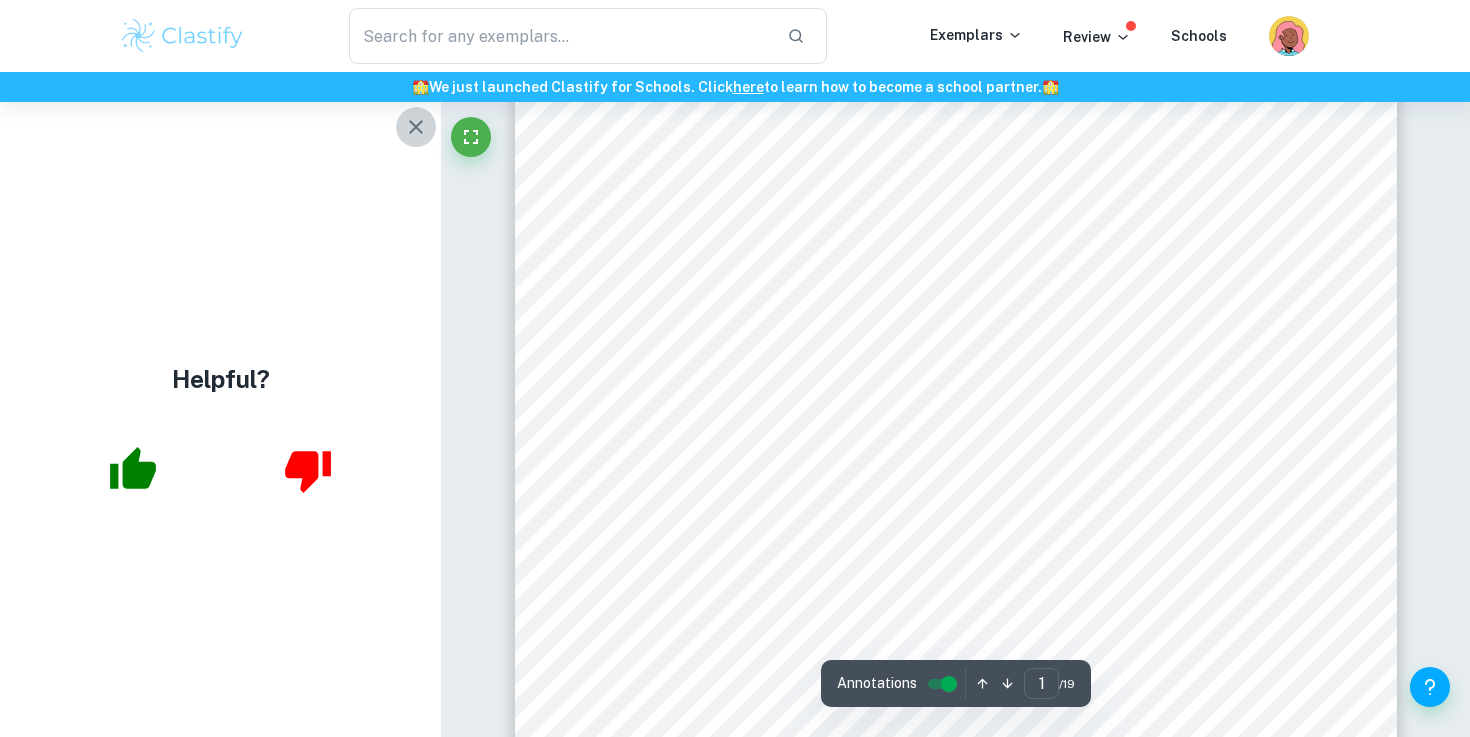 click 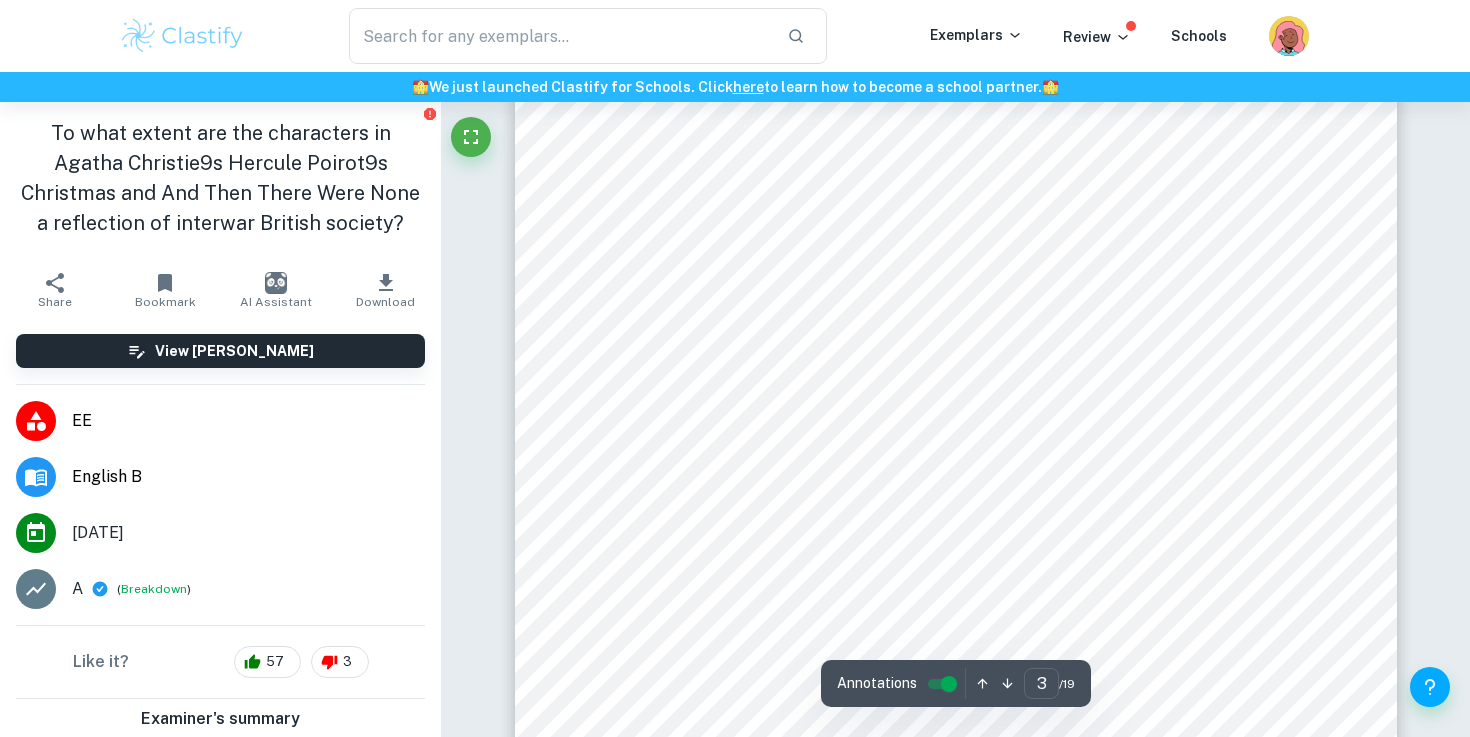 scroll, scrollTop: 2818, scrollLeft: 0, axis: vertical 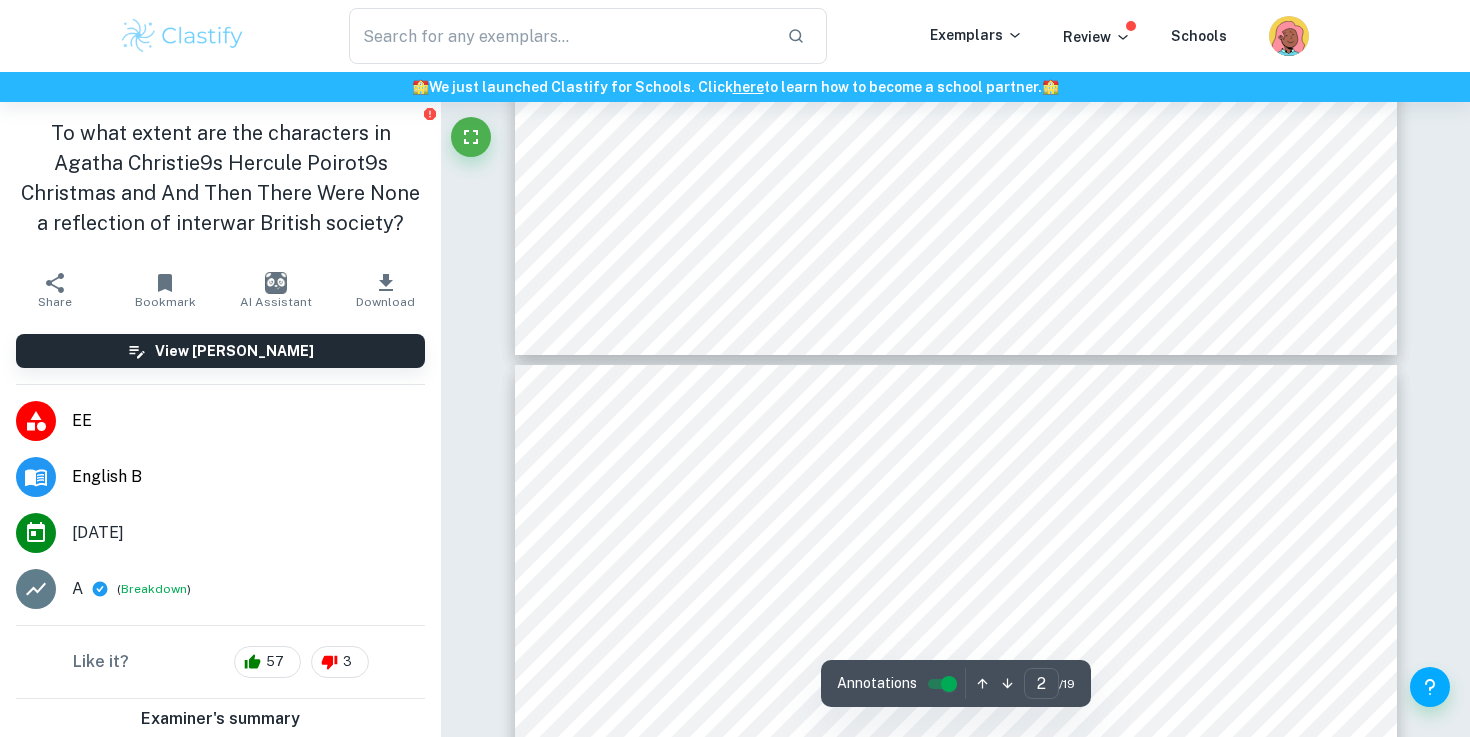 type on "3" 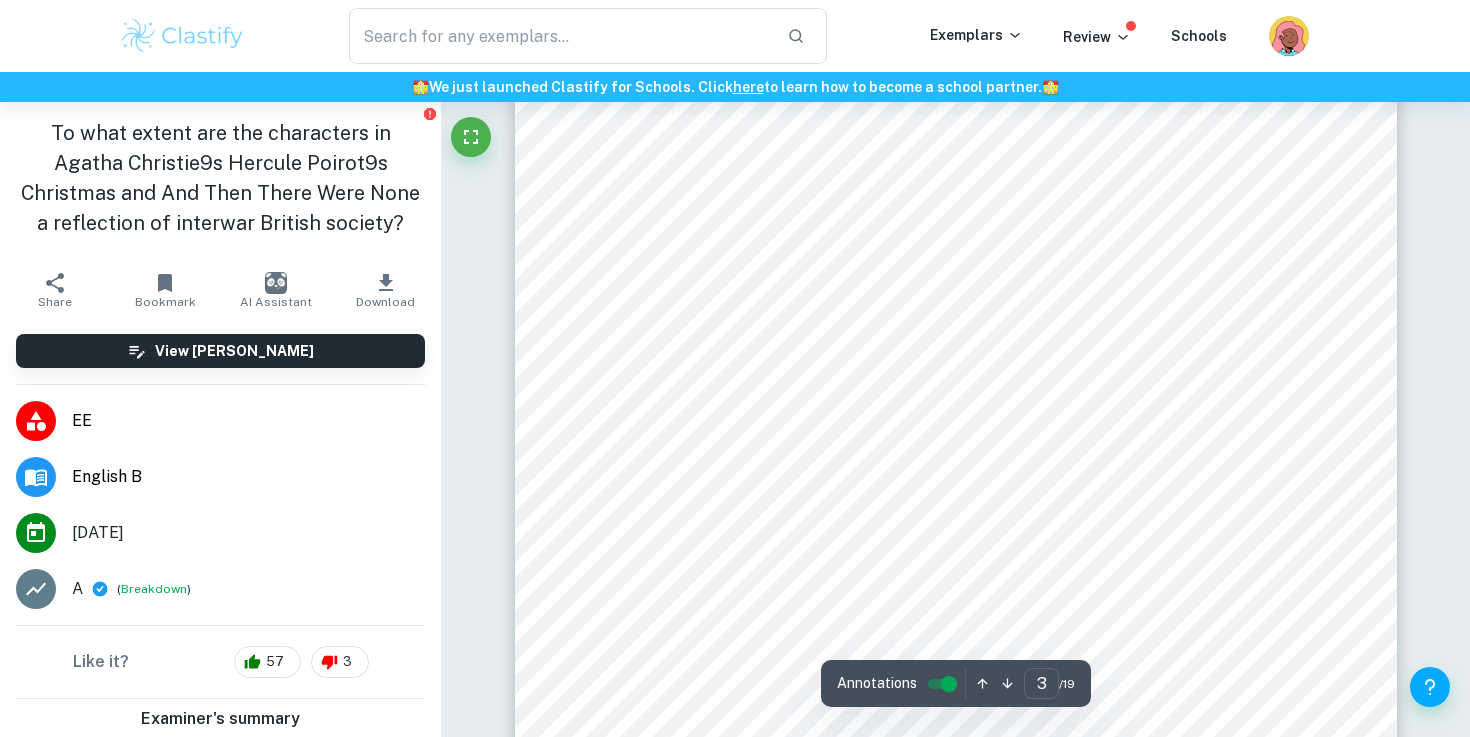scroll, scrollTop: 2915, scrollLeft: 0, axis: vertical 